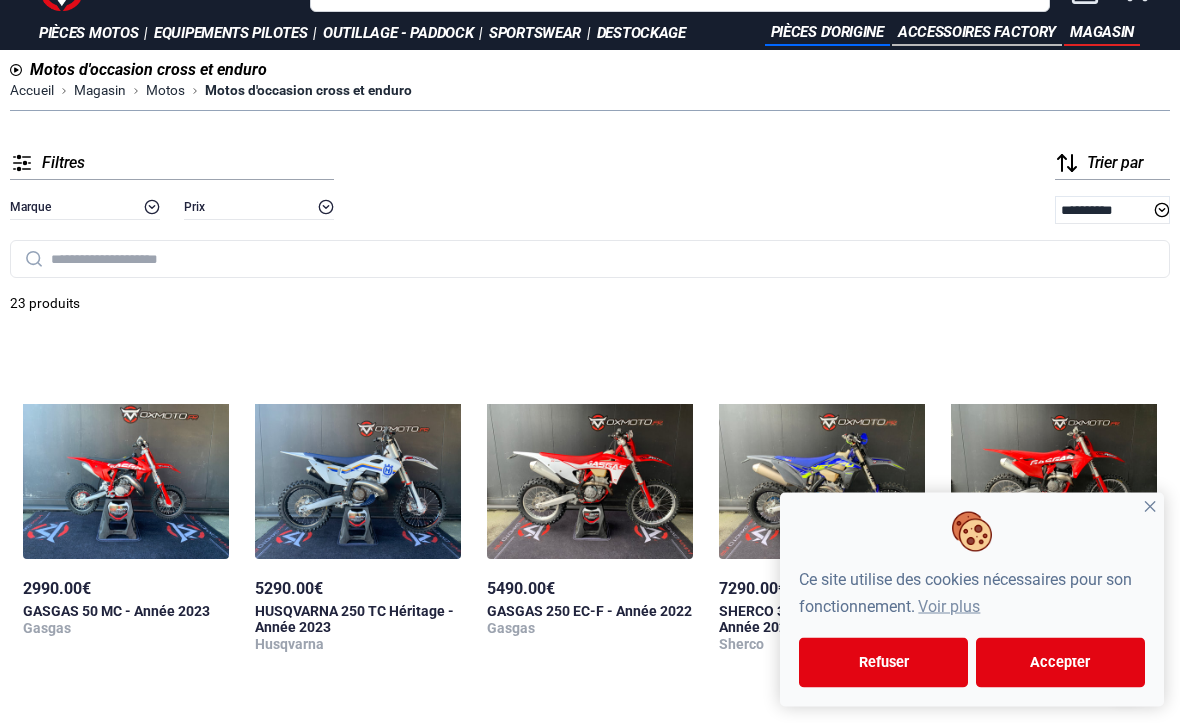 scroll, scrollTop: 0, scrollLeft: 0, axis: both 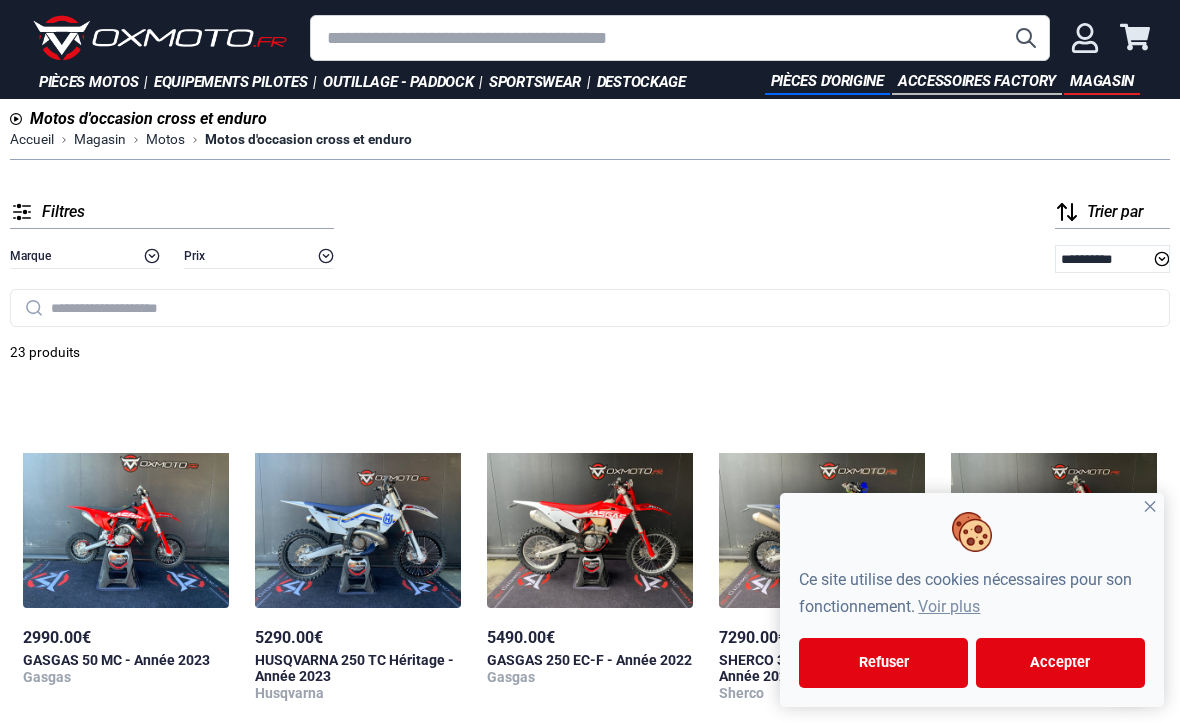 click at bounding box center (590, 308) 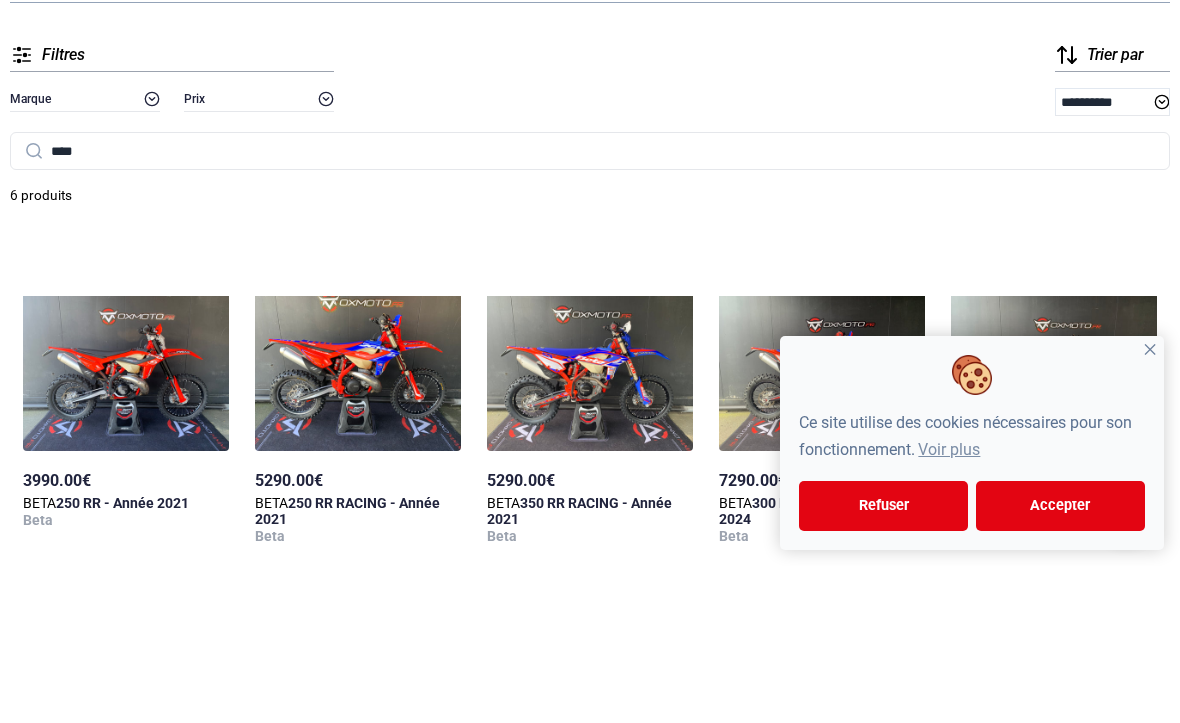 click on "999999 3990.00  € BETA  250 RR - Année 2021 Beta 999999 5290.00  € BETA  250 RR RACING - Année 2021 Beta 999999 5290.00  € BETA  350 RR RACING - Année 2021 Beta 999999 7290.00  € BETA  300 RR RACING - Année 2024 Beta 999999 6290.00  € BETA  300 RR RACING - Année 2023 Beta 999999 4490.00  € BETA  250 RR RACING - Année 2020 Beta" at bounding box center [590, 727] 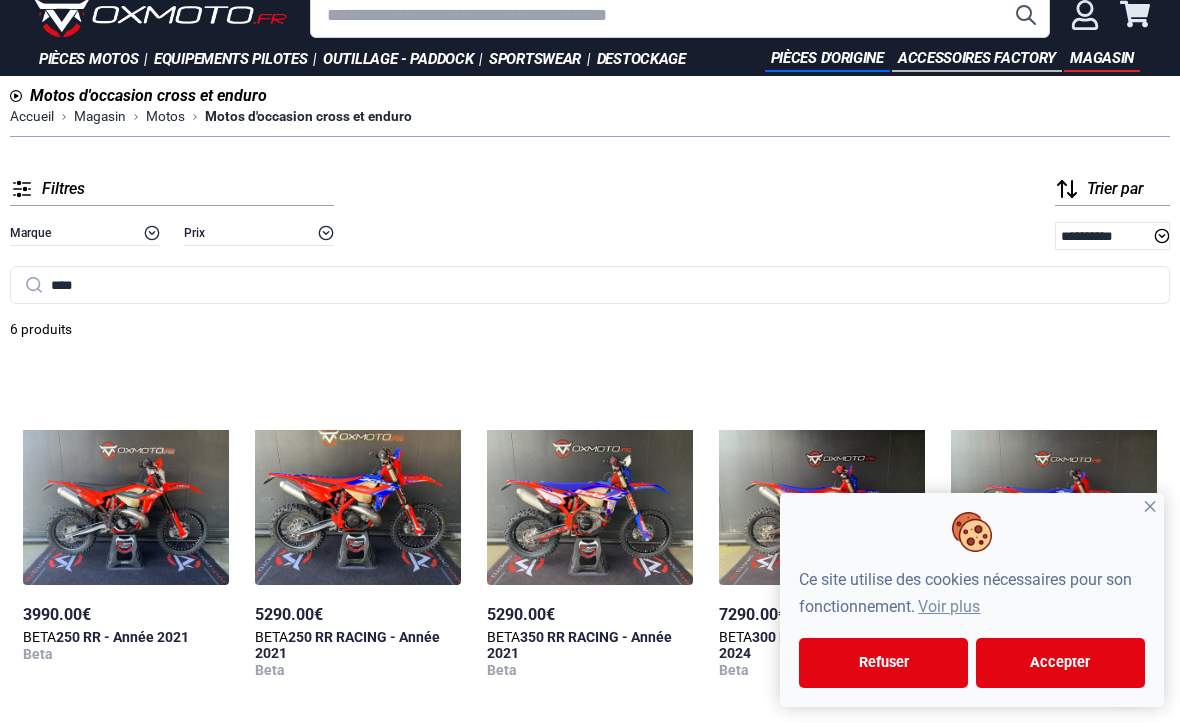 scroll, scrollTop: 0, scrollLeft: 0, axis: both 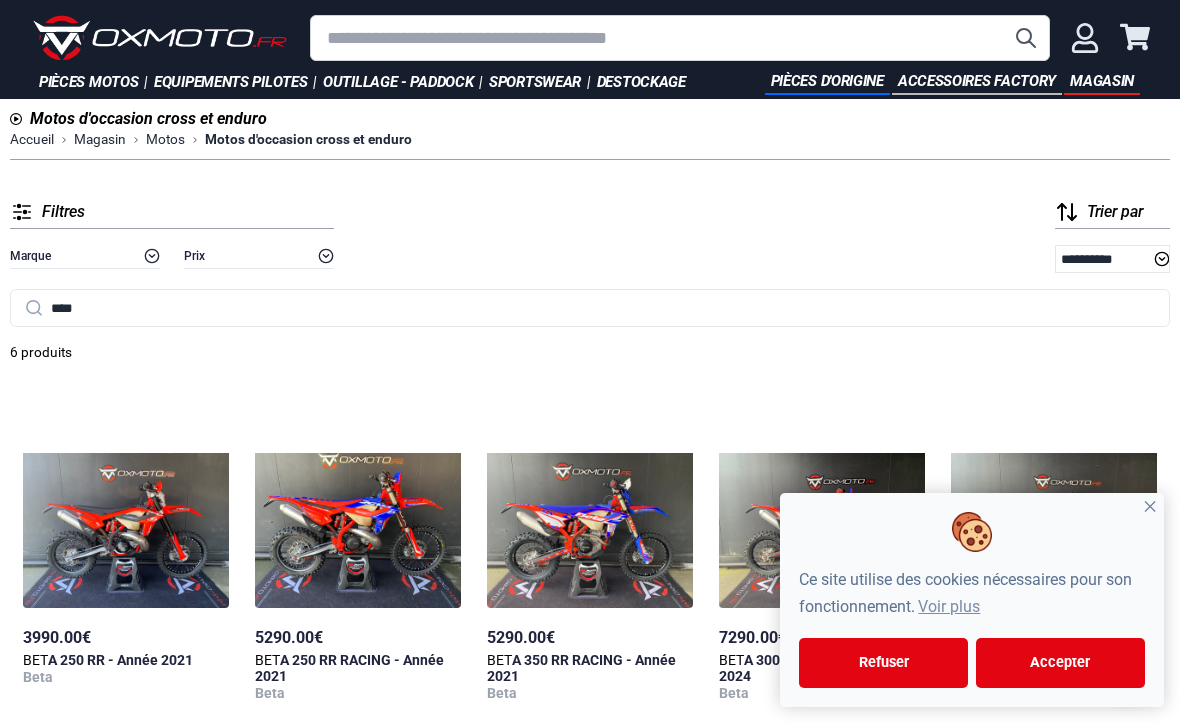 type on "***" 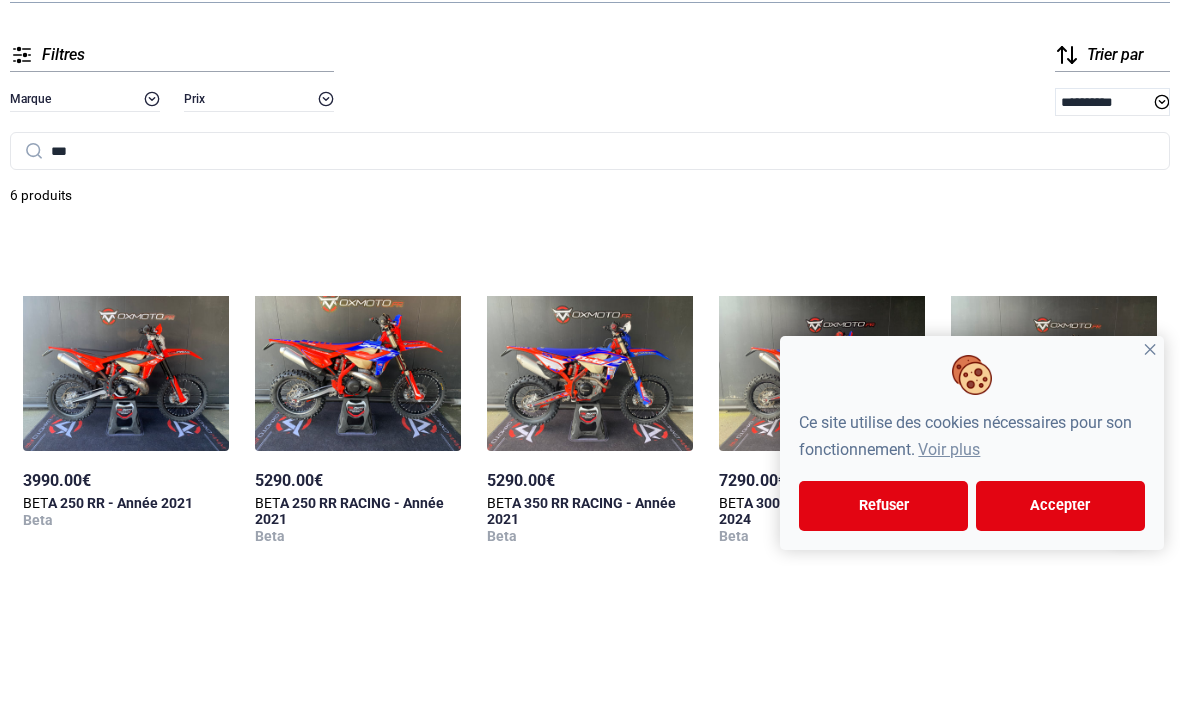 type 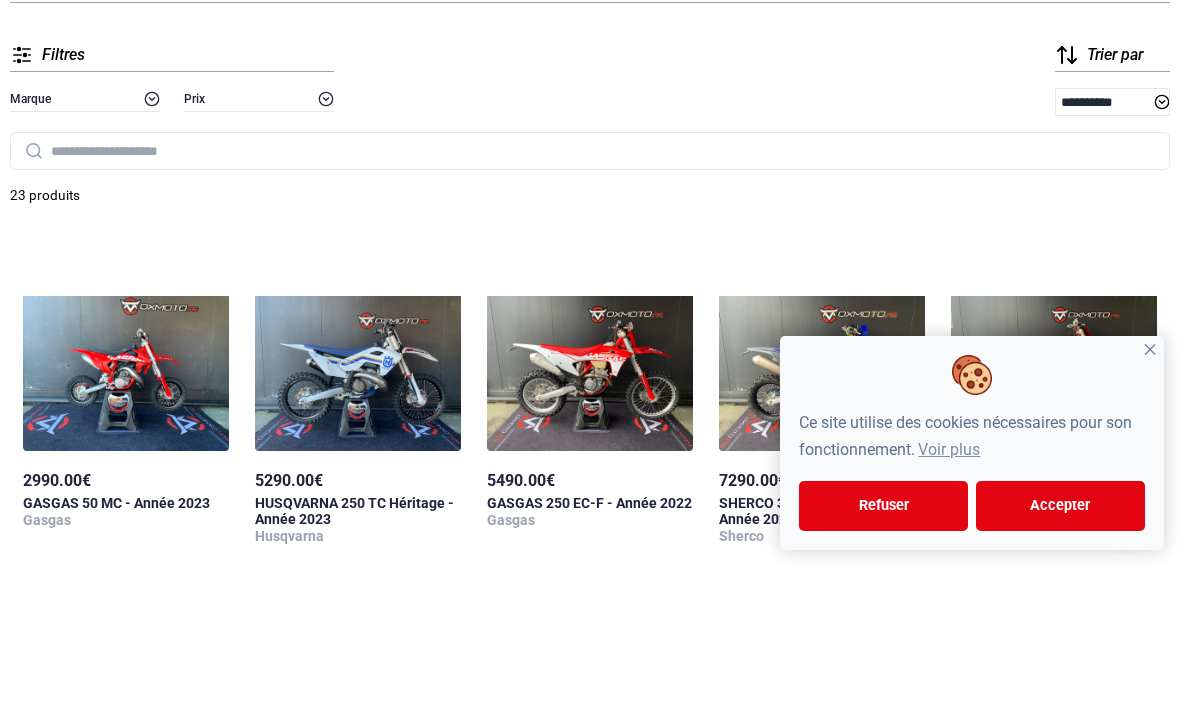 scroll, scrollTop: 157, scrollLeft: 0, axis: vertical 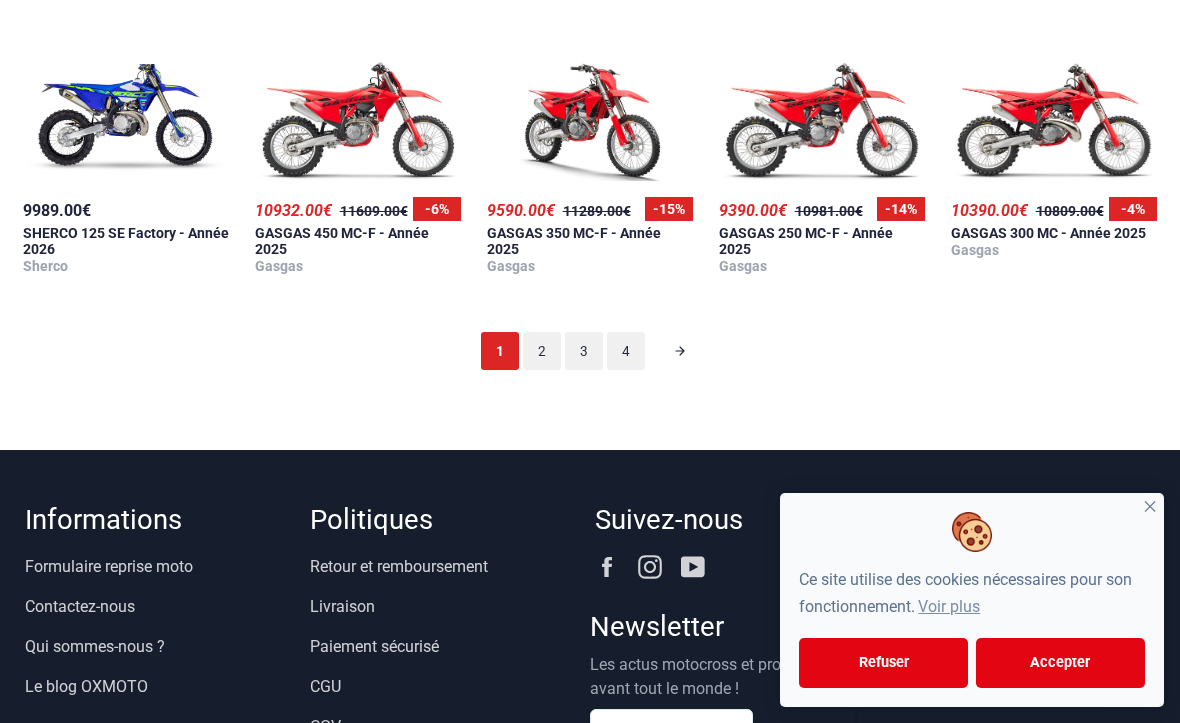 click on "2" at bounding box center [542, 351] 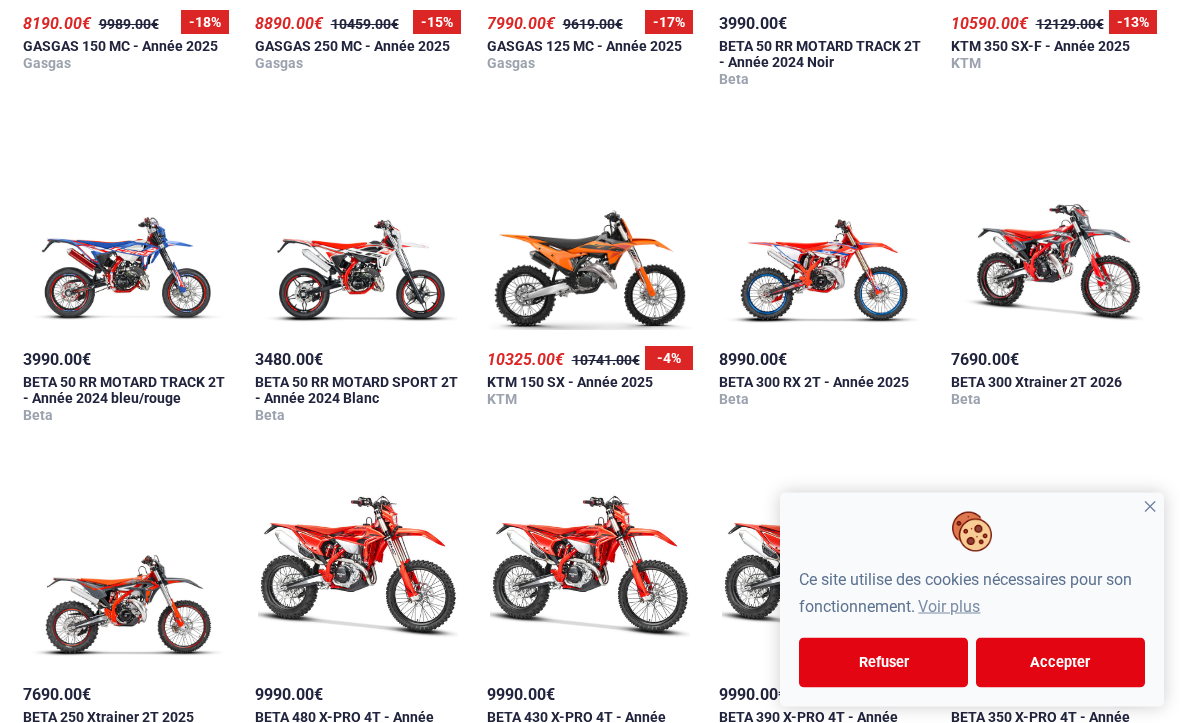 scroll, scrollTop: 614, scrollLeft: 0, axis: vertical 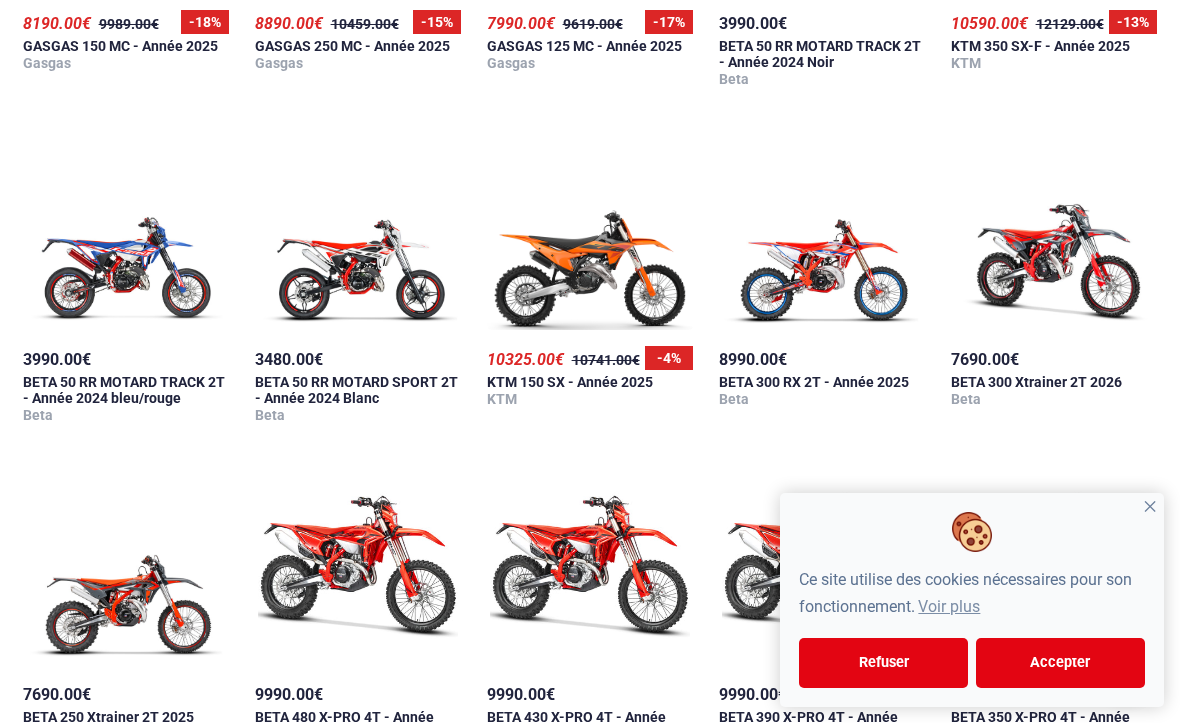 click at bounding box center [126, 230] 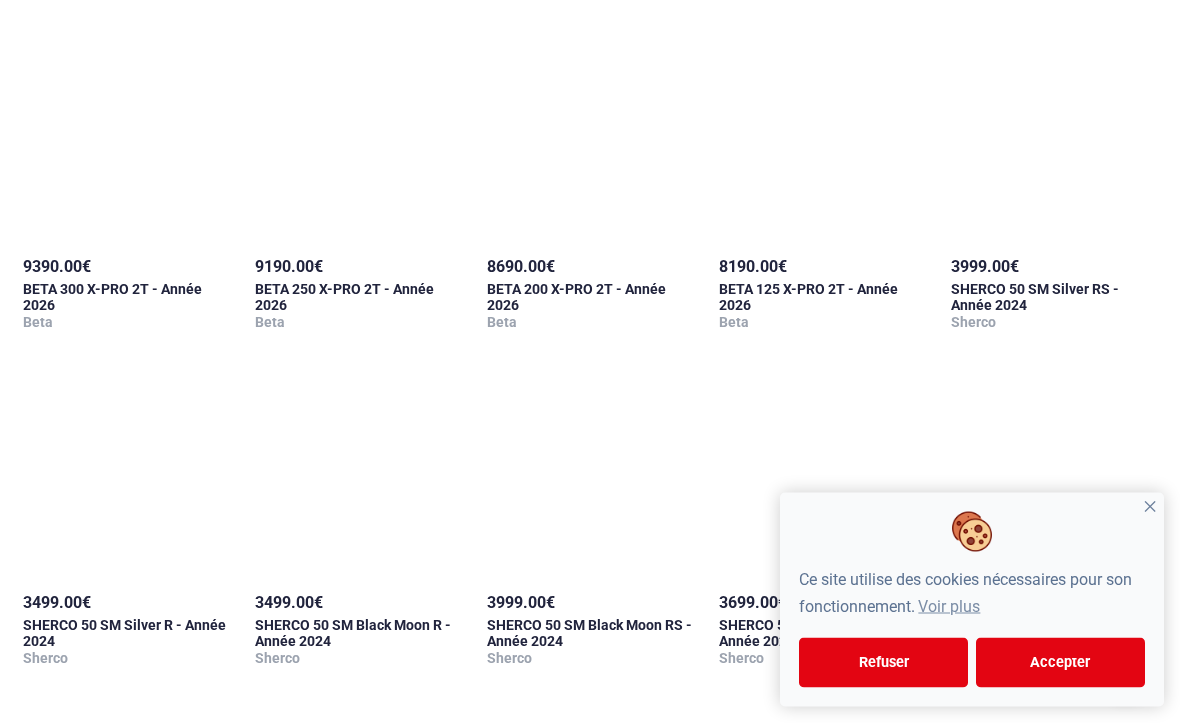 scroll, scrollTop: 1378, scrollLeft: 0, axis: vertical 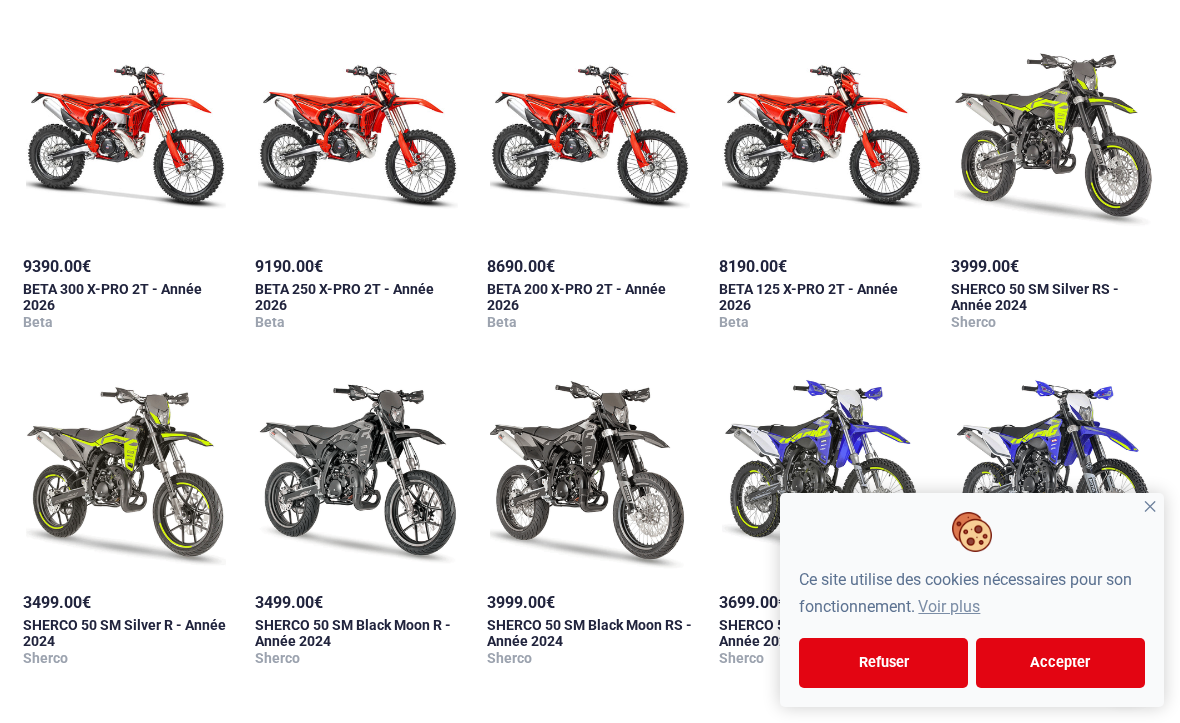 click on "8690.00  €" at bounding box center [521, 266] 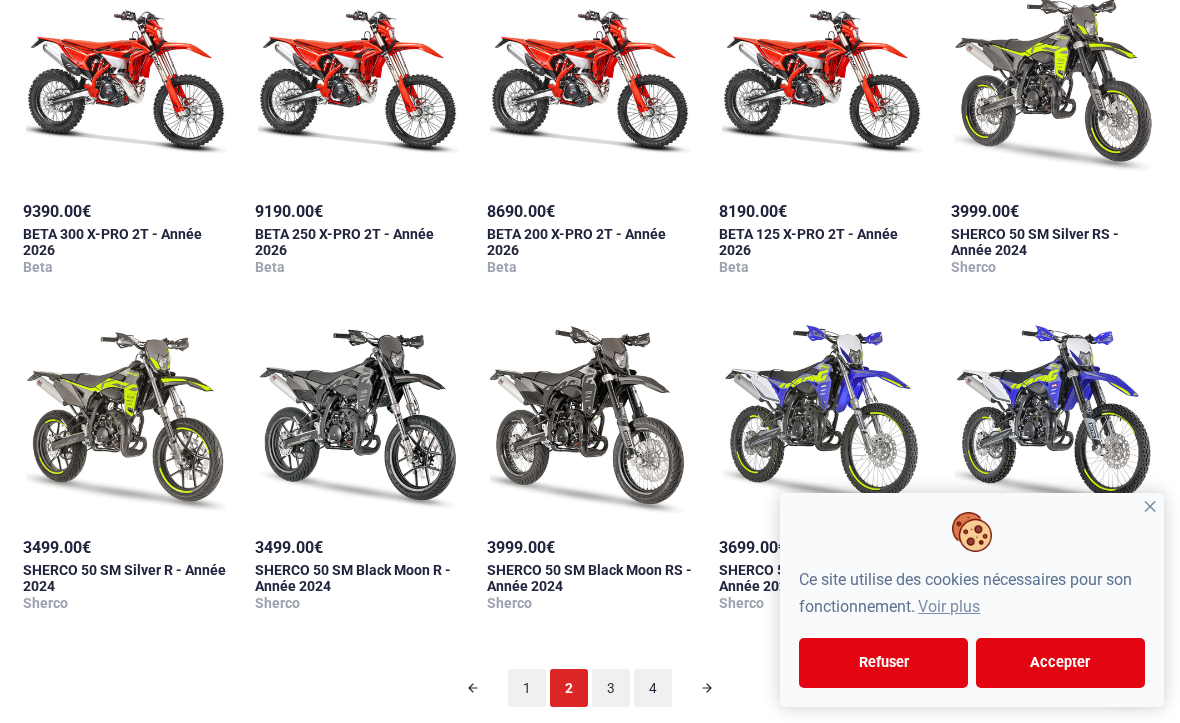 click at bounding box center [358, 82] 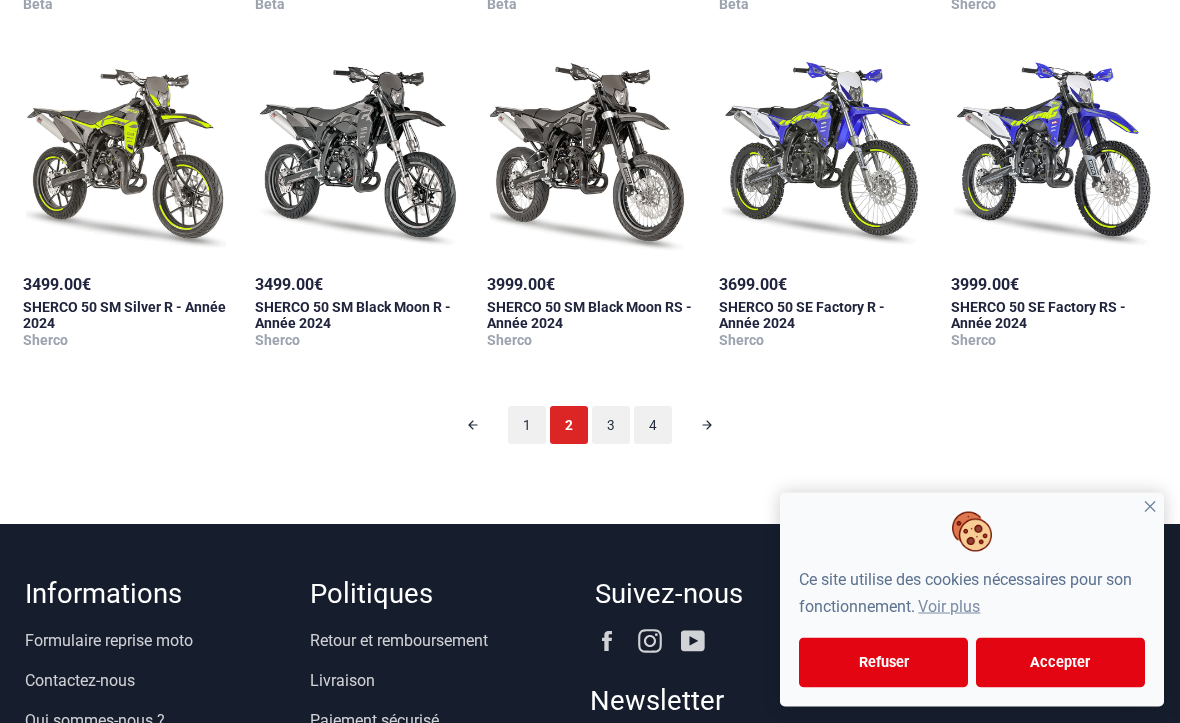 scroll, scrollTop: 1698, scrollLeft: 0, axis: vertical 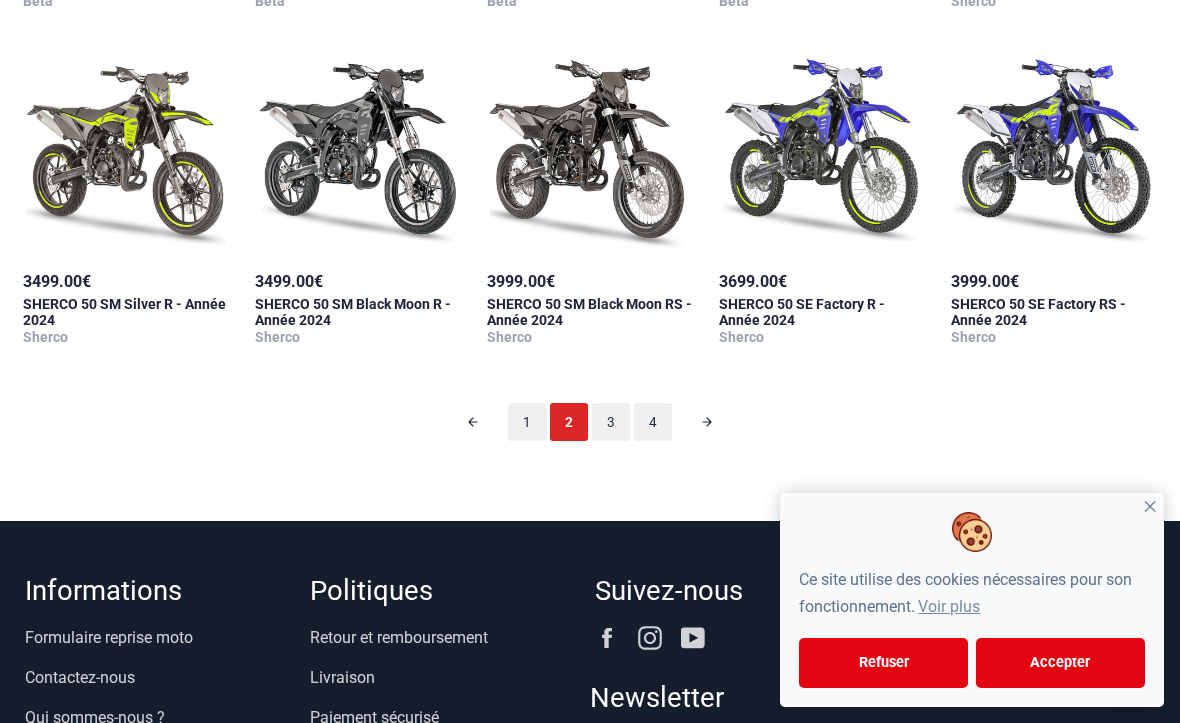 click on "3" at bounding box center [611, 422] 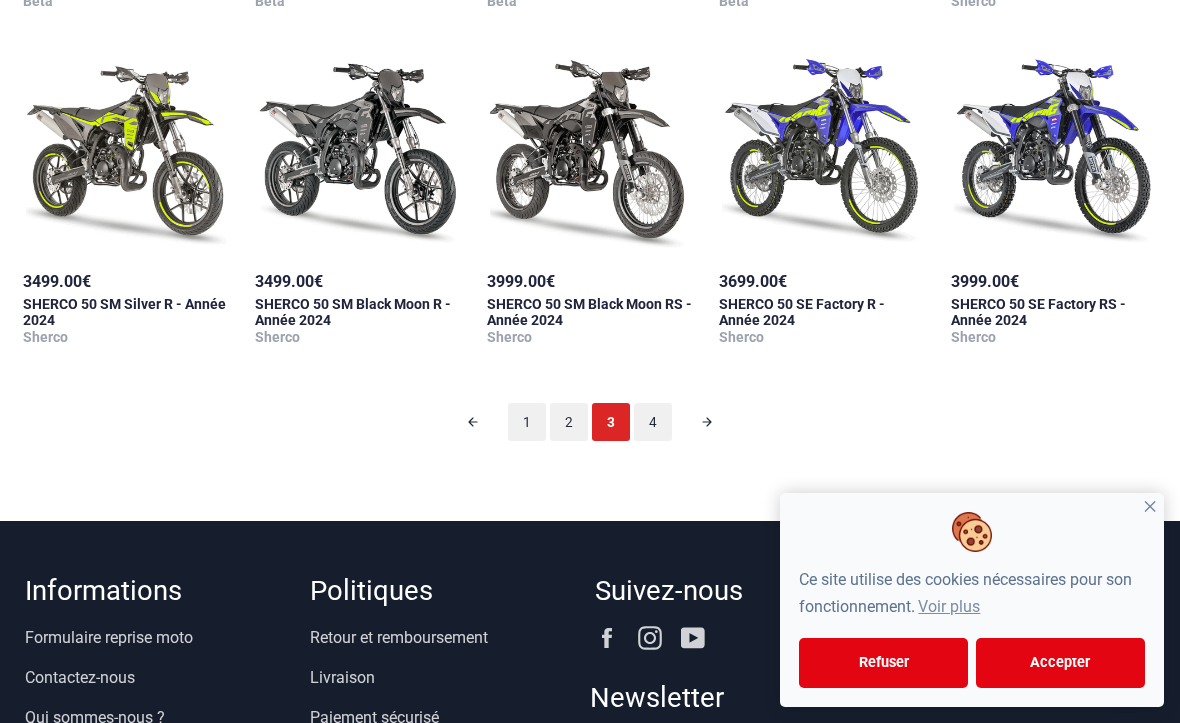 scroll, scrollTop: 98, scrollLeft: 0, axis: vertical 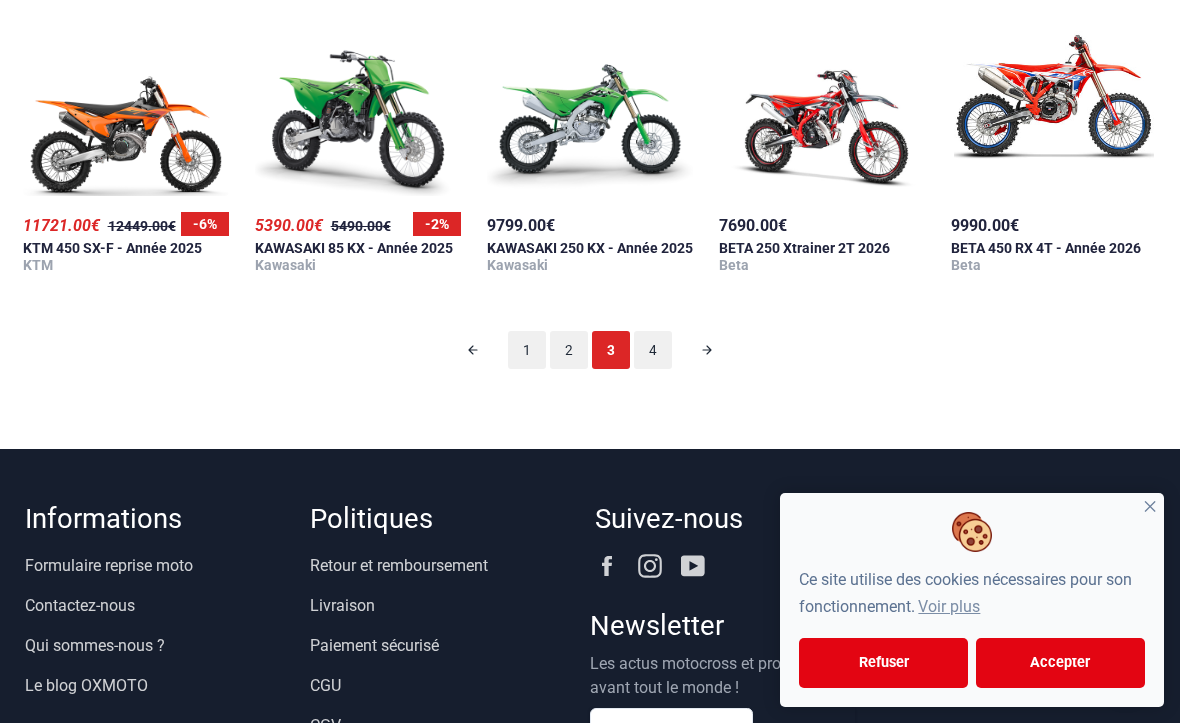 click on "4" at bounding box center (653, 350) 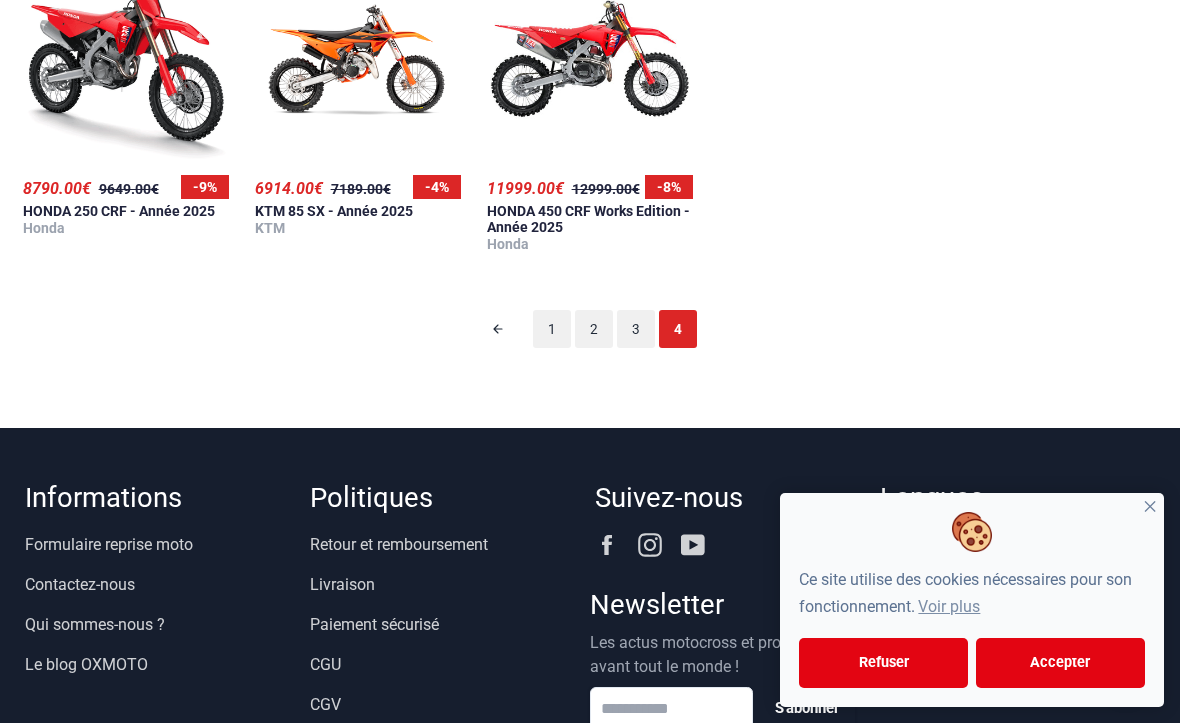 scroll, scrollTop: 1846, scrollLeft: 0, axis: vertical 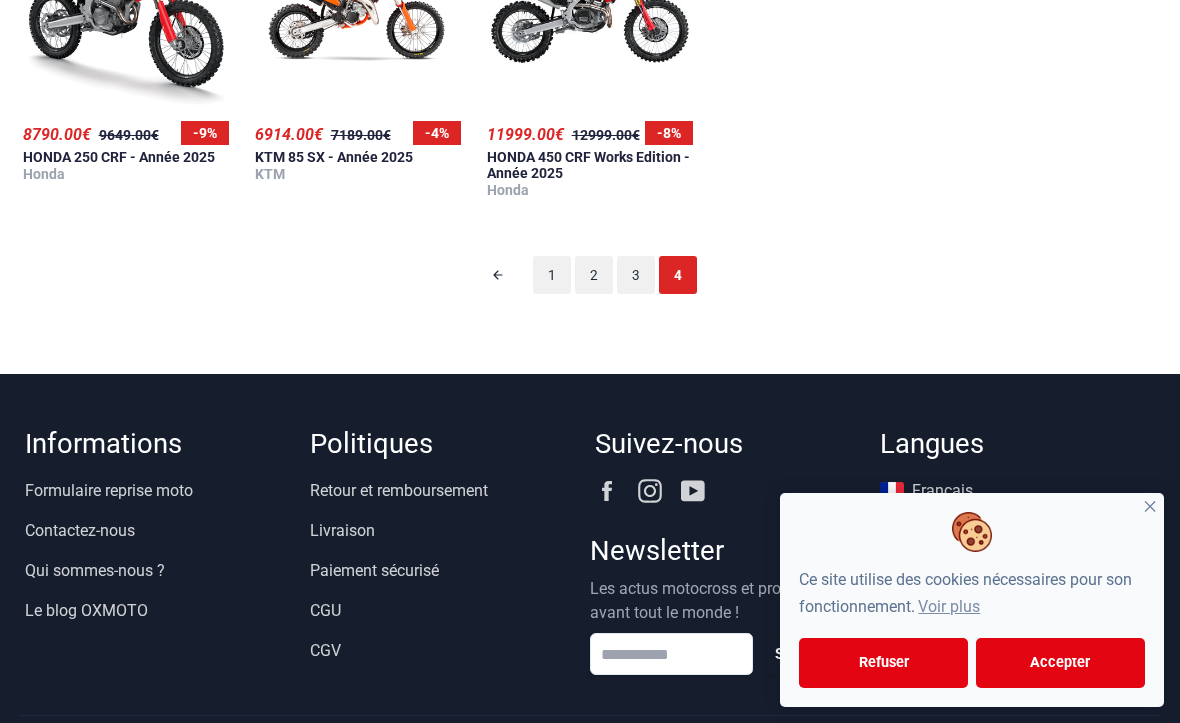 click on "3" at bounding box center [636, 275] 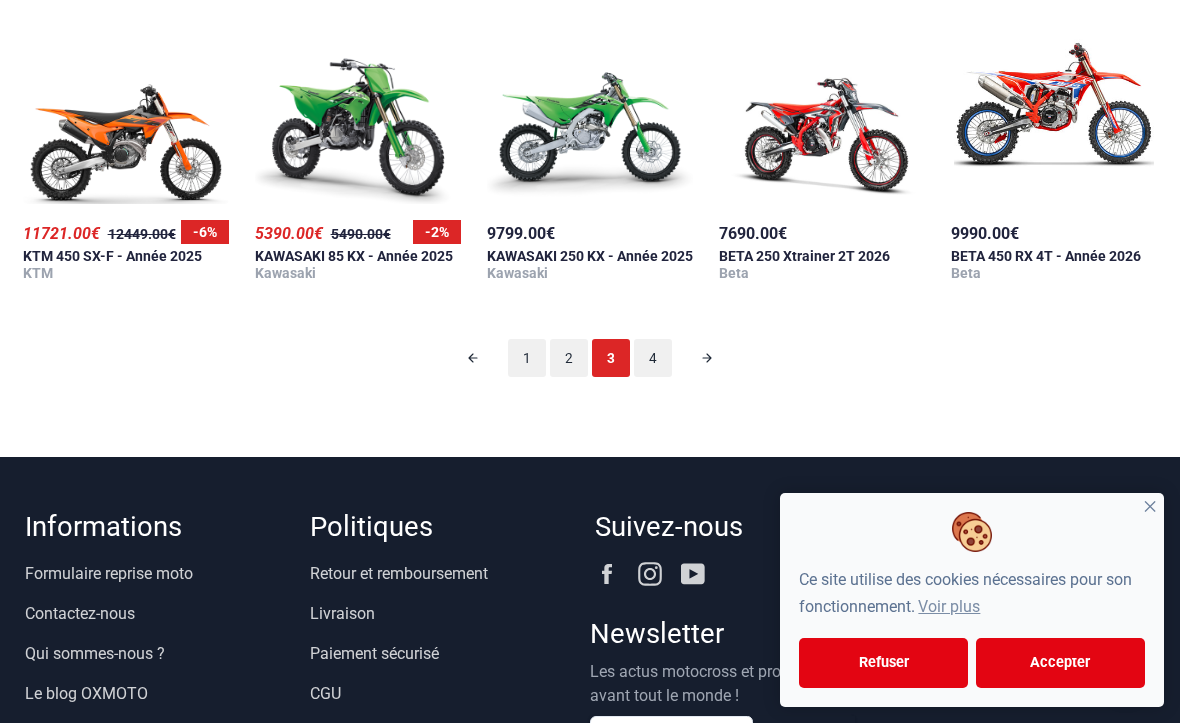 scroll, scrollTop: 1728, scrollLeft: 0, axis: vertical 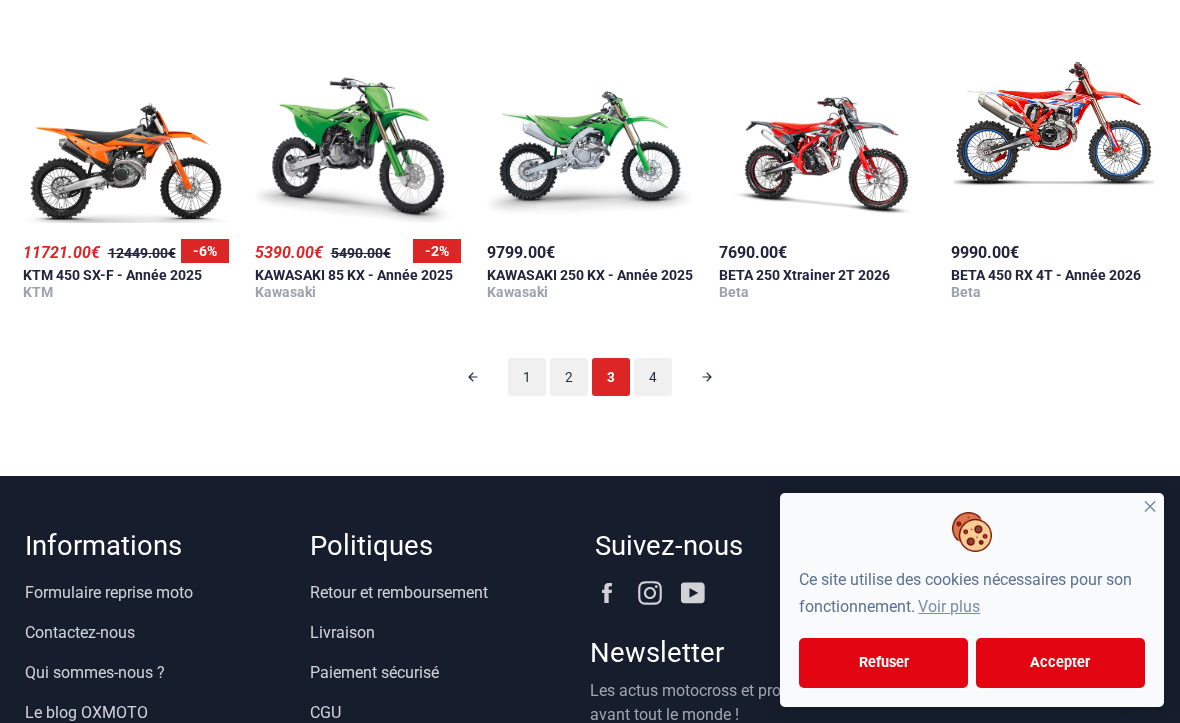 click on "4" at bounding box center (653, 377) 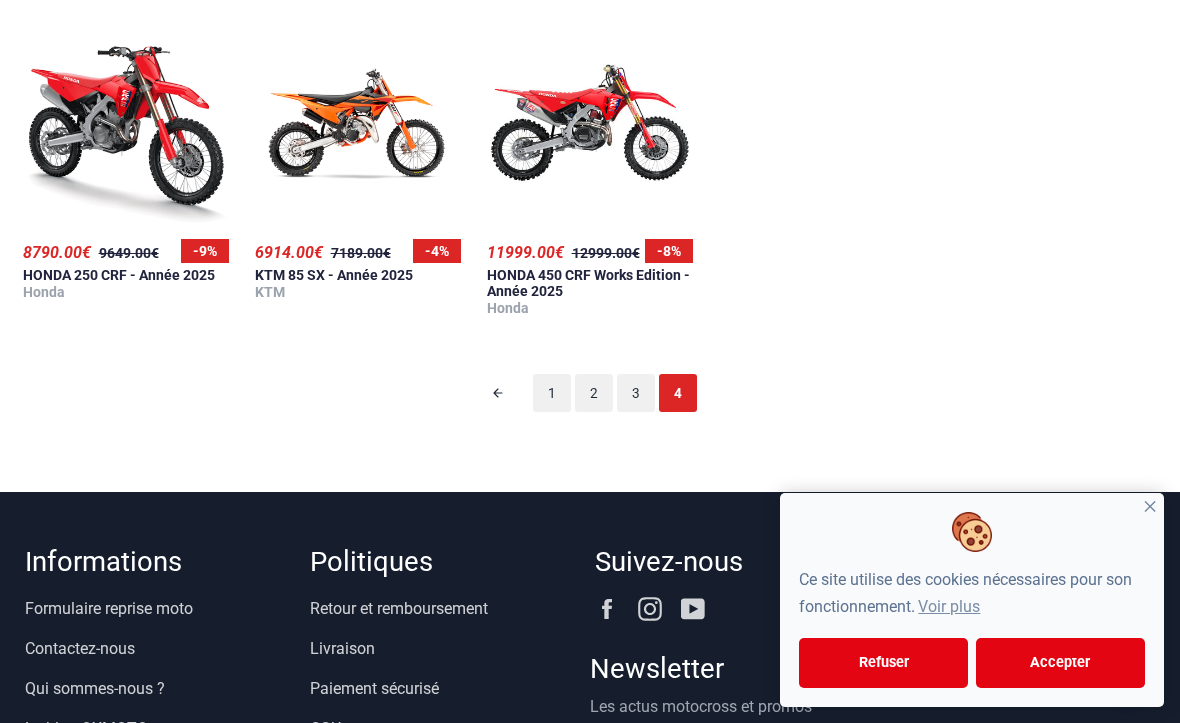 scroll, scrollTop: 98, scrollLeft: 0, axis: vertical 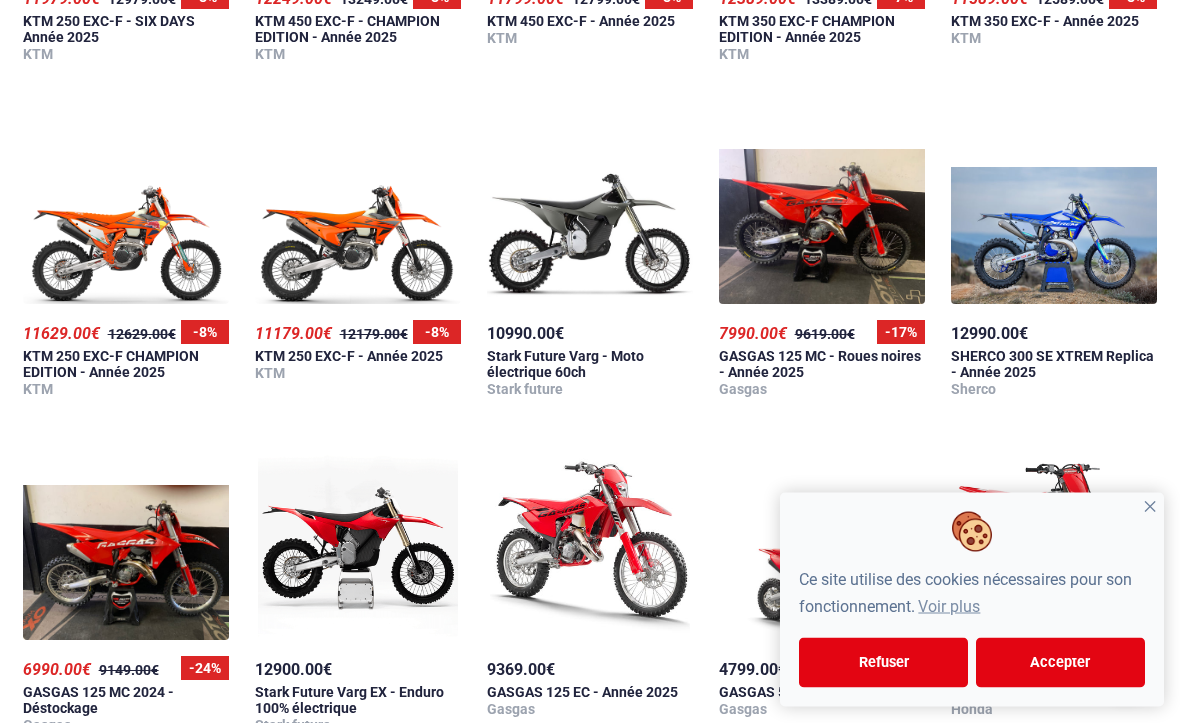 click at bounding box center [1054, 205] 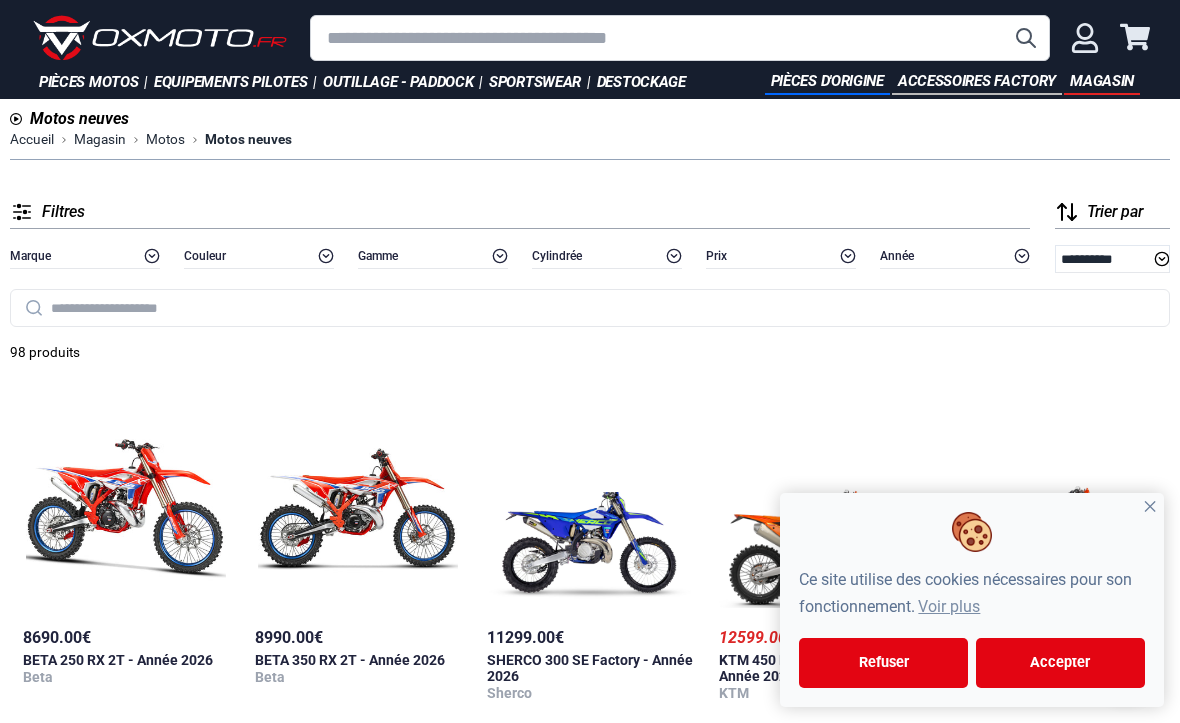 scroll, scrollTop: 1030, scrollLeft: 0, axis: vertical 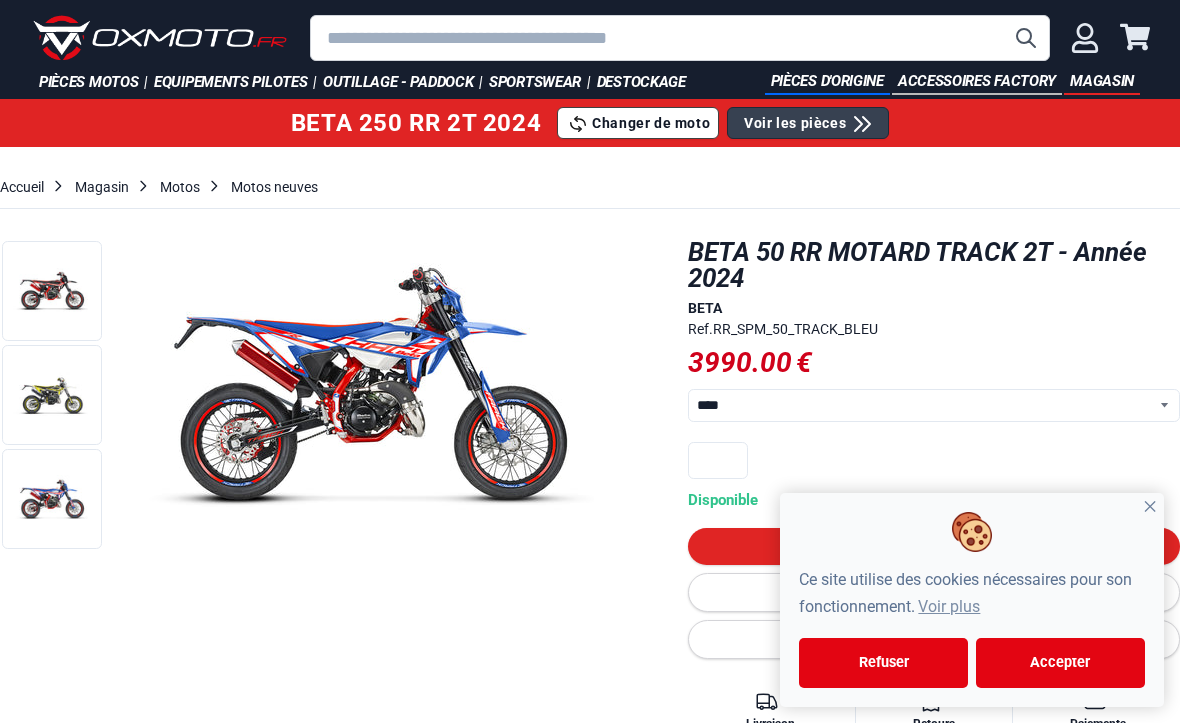select on "**********" 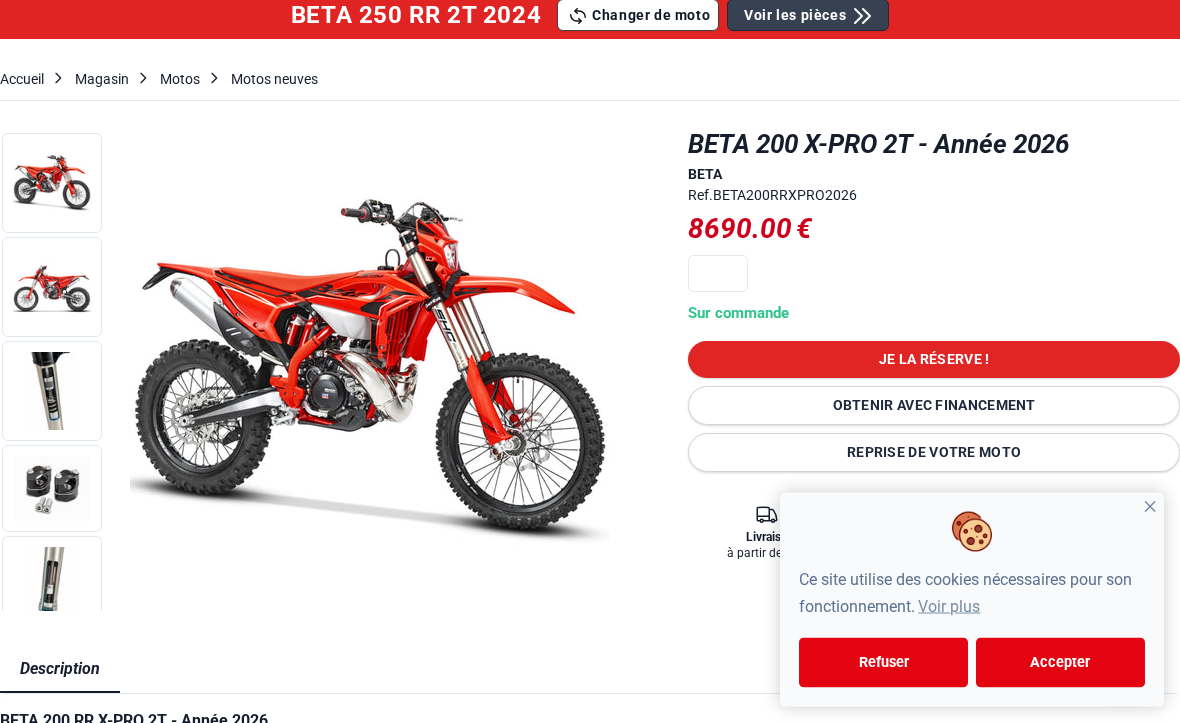 scroll, scrollTop: 122, scrollLeft: 0, axis: vertical 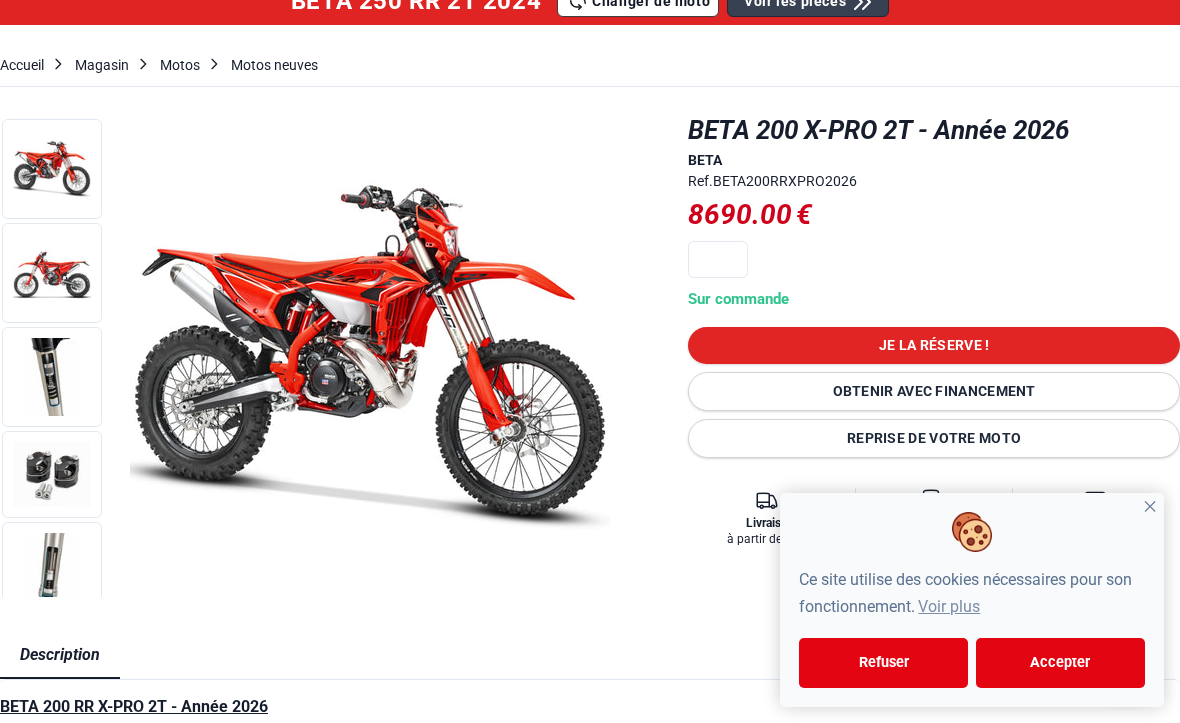 click at bounding box center (52, 273) 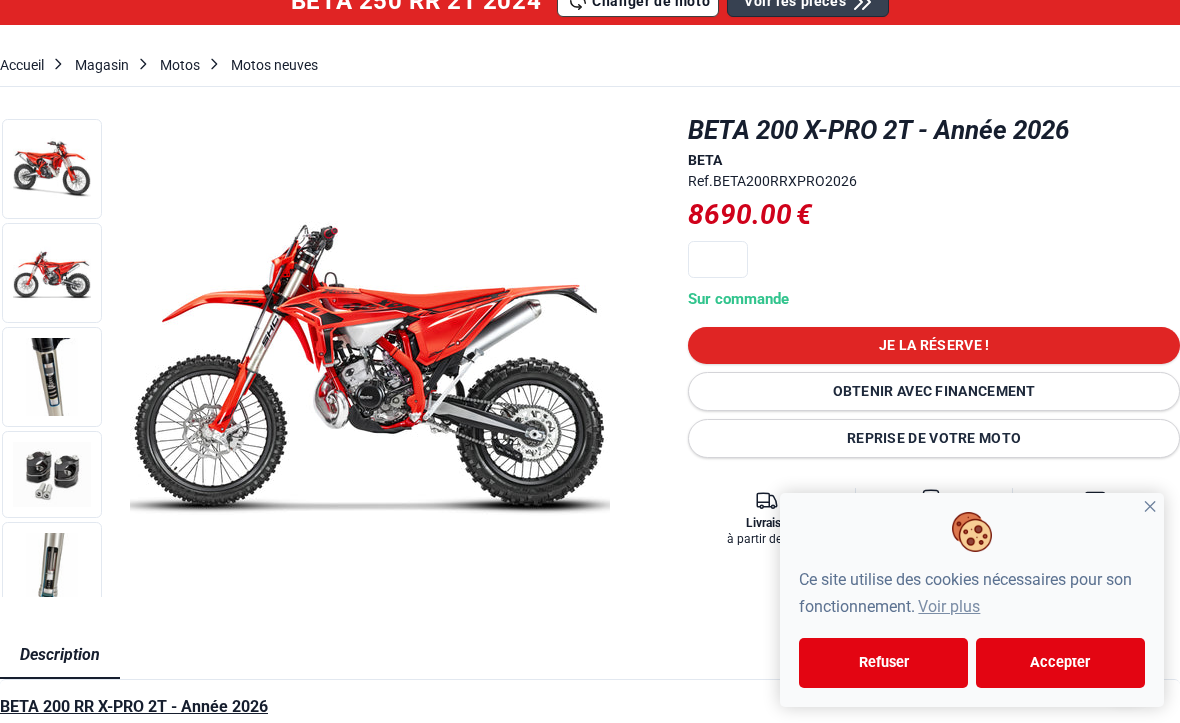 click at bounding box center [52, 377] 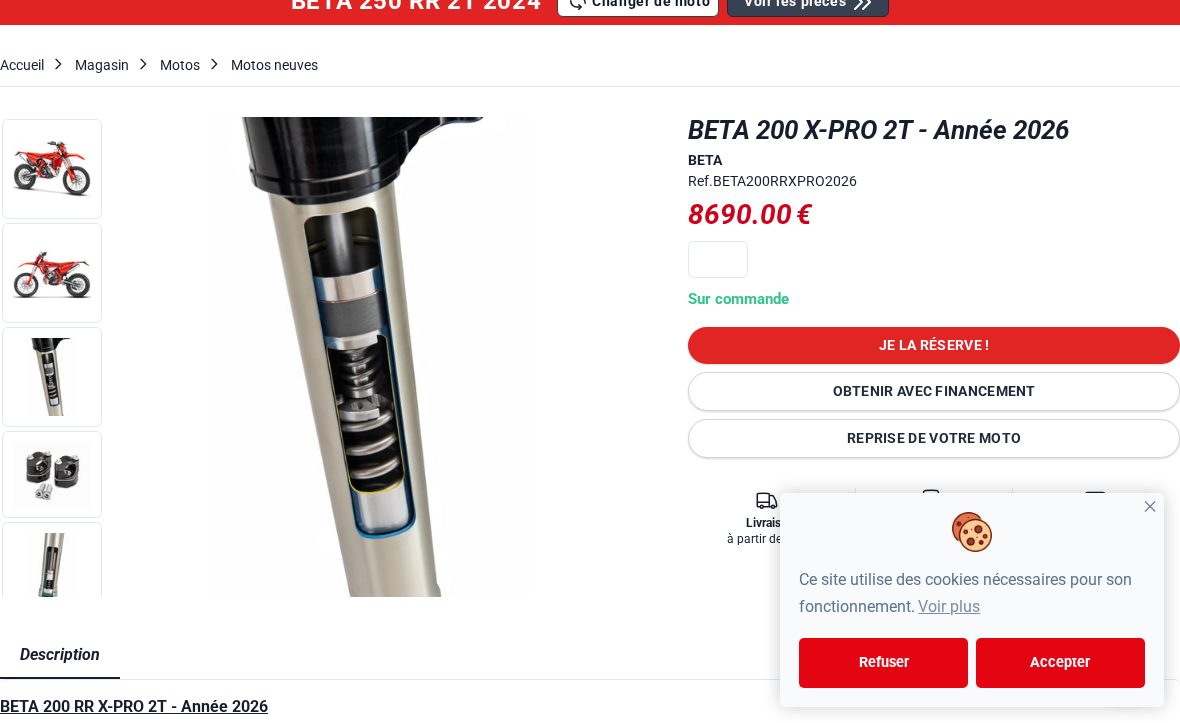 click at bounding box center [52, 474] 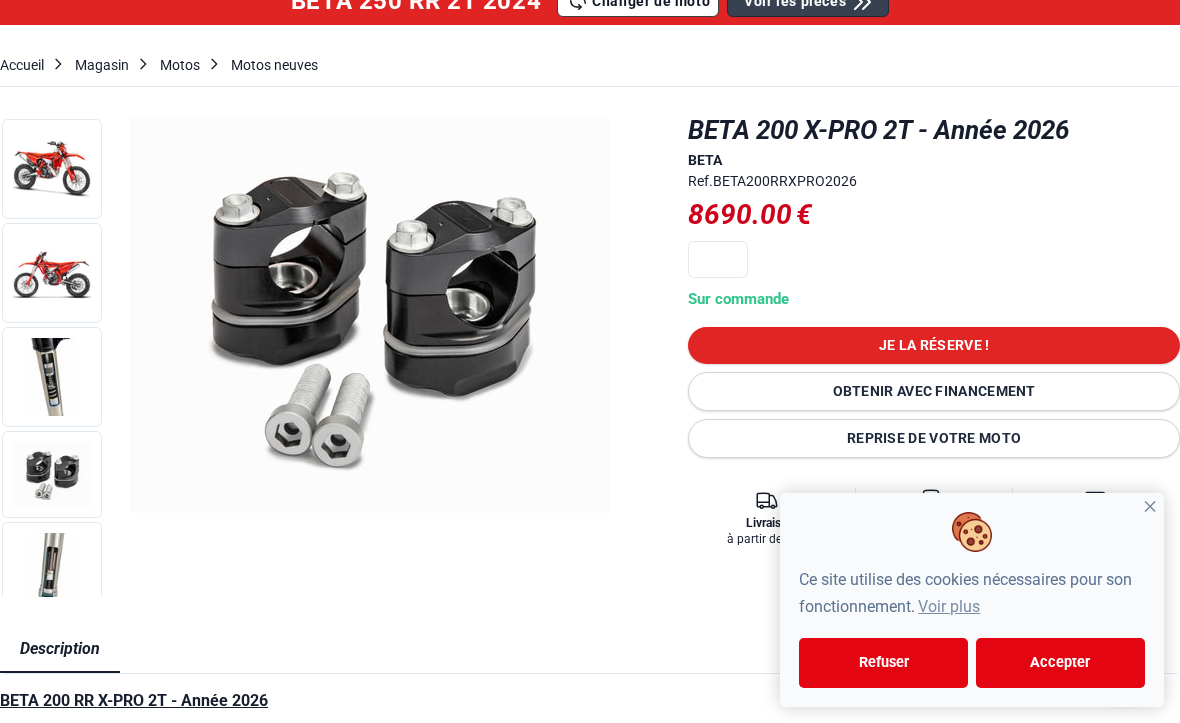click at bounding box center (52, 572) 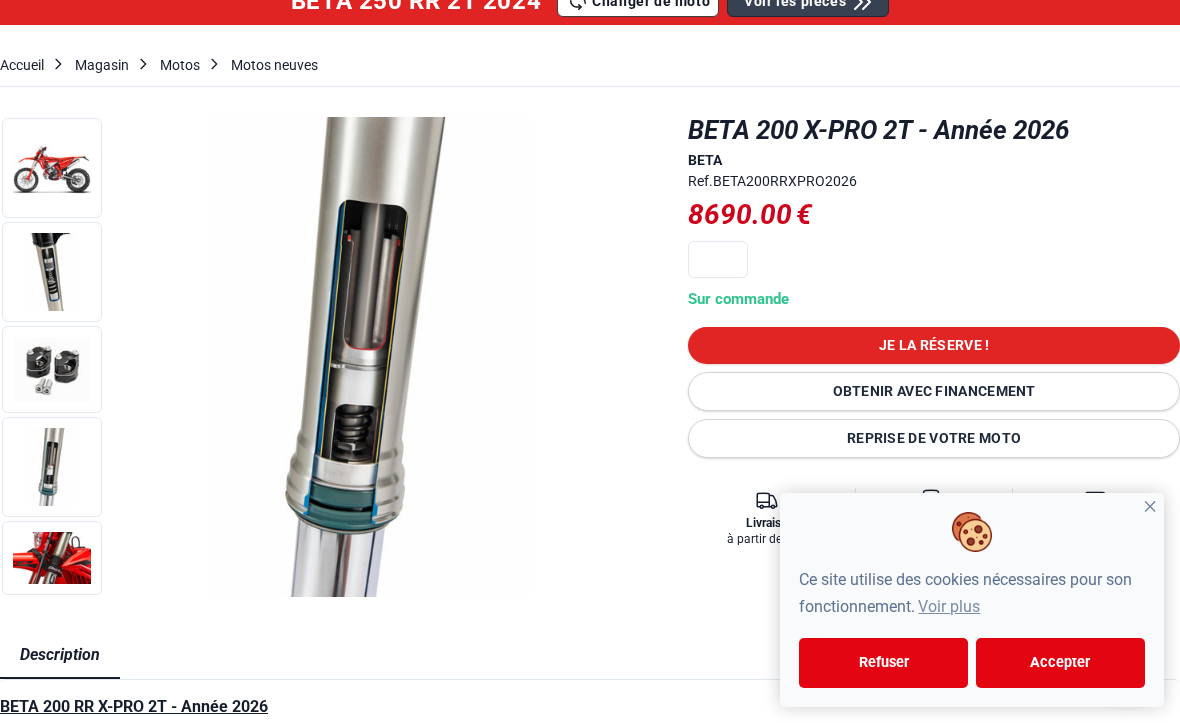 scroll, scrollTop: 105, scrollLeft: 0, axis: vertical 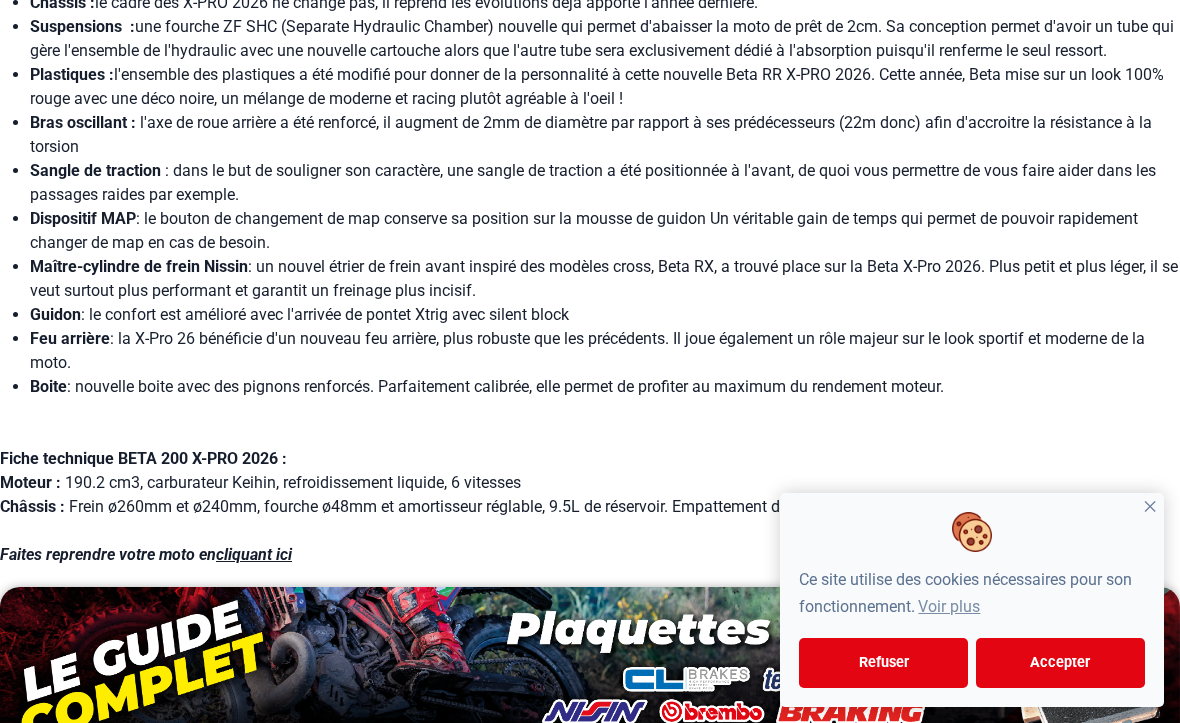 click on "Maître-cylindre de frein Nissin" at bounding box center (139, 266) 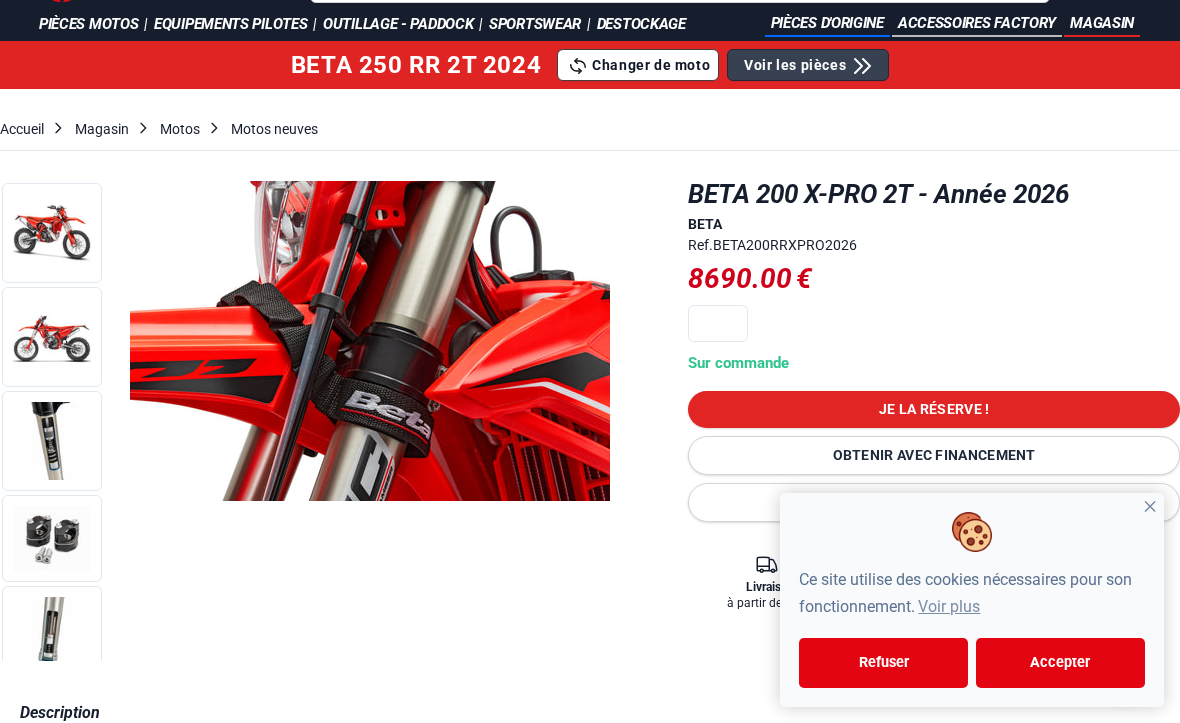 scroll, scrollTop: 0, scrollLeft: 0, axis: both 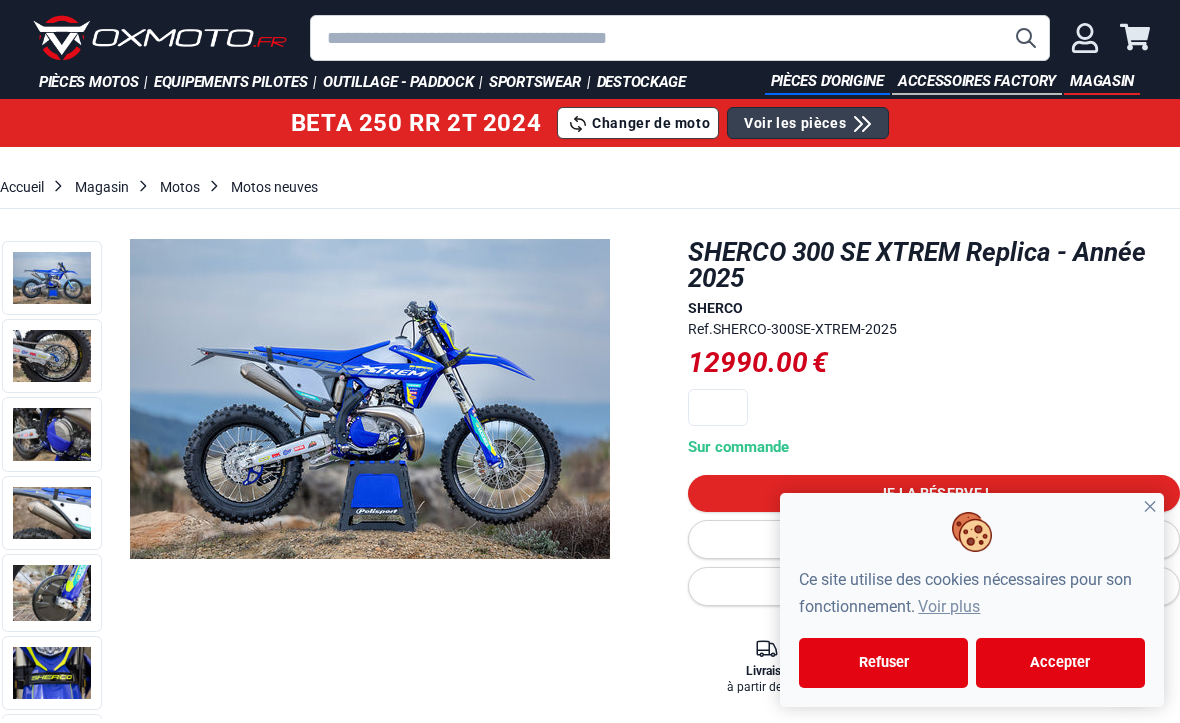 click at bounding box center (52, 356) 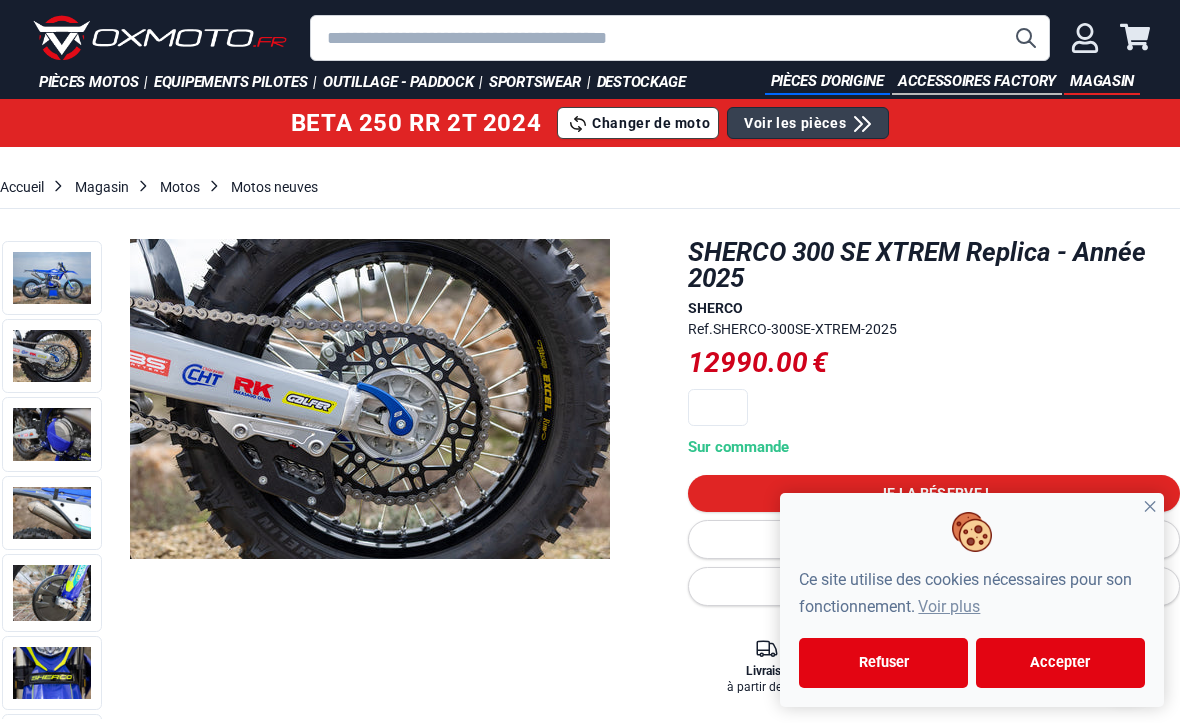 click at bounding box center (52, 356) 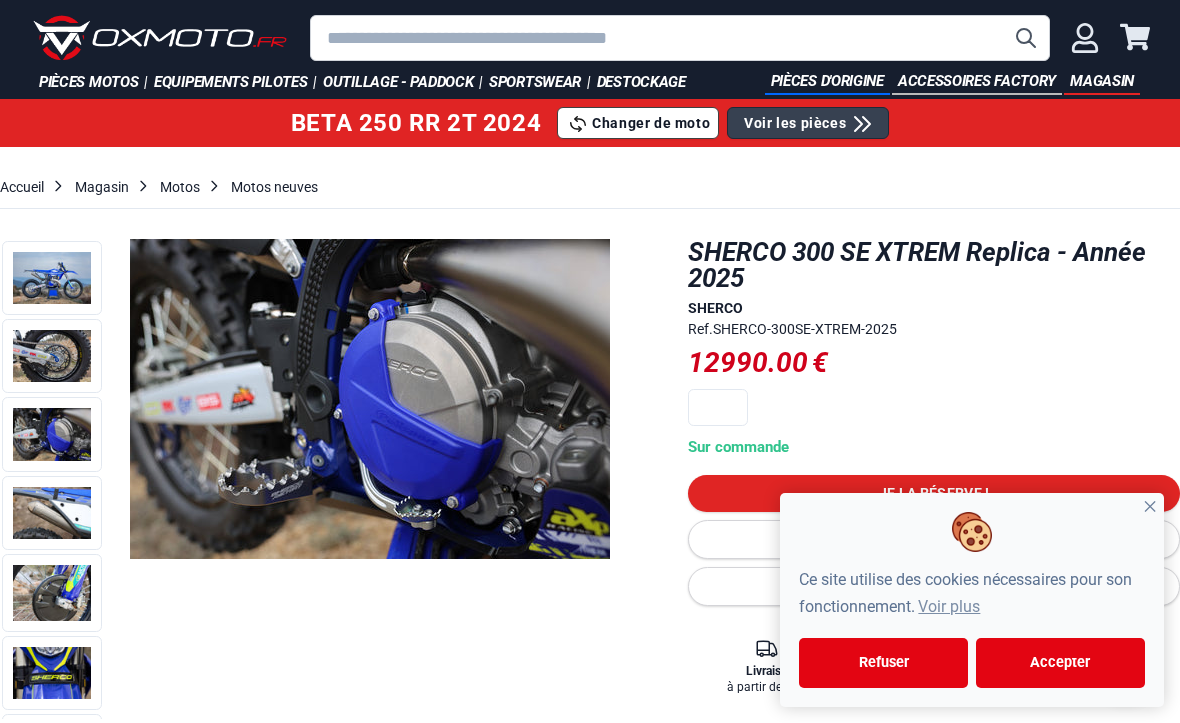 click at bounding box center (52, 434) 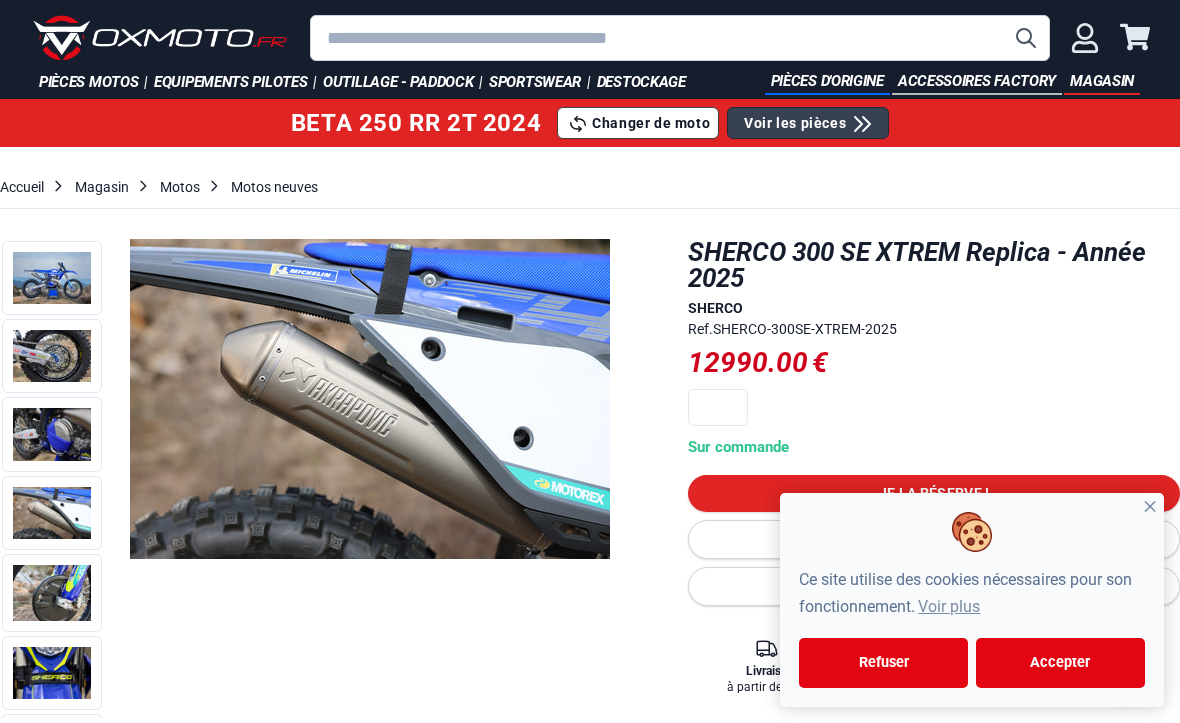 click at bounding box center [52, 513] 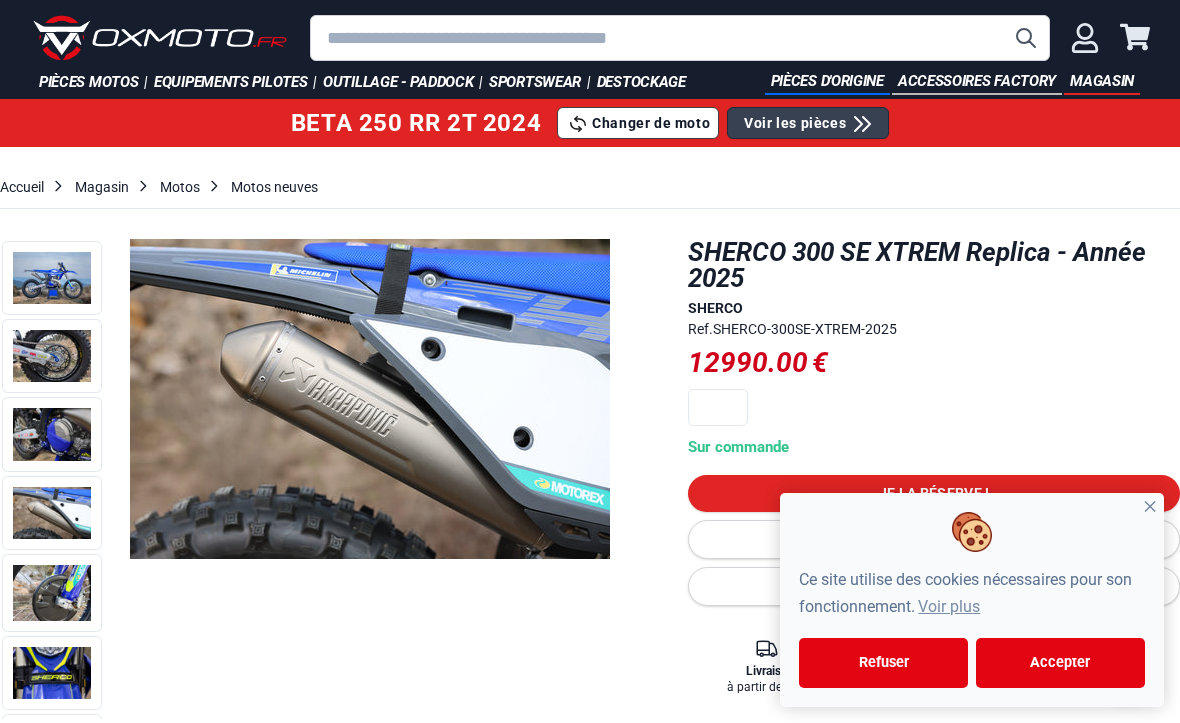 click at bounding box center (52, 513) 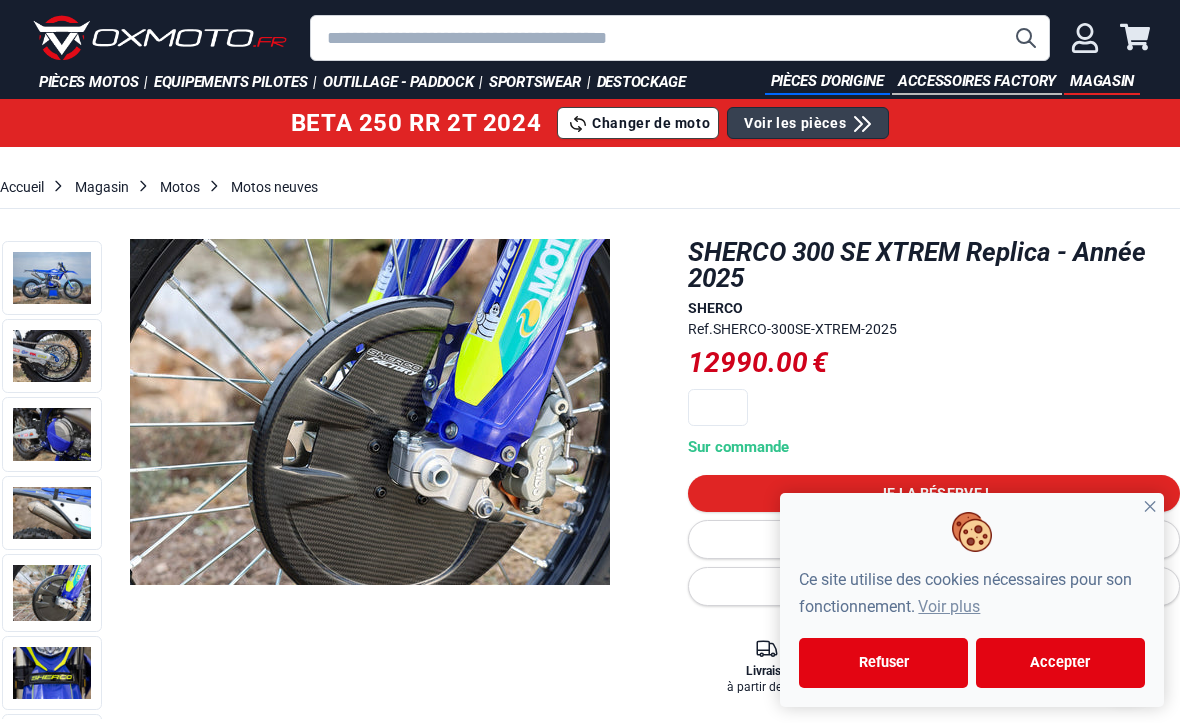 click at bounding box center (52, 673) 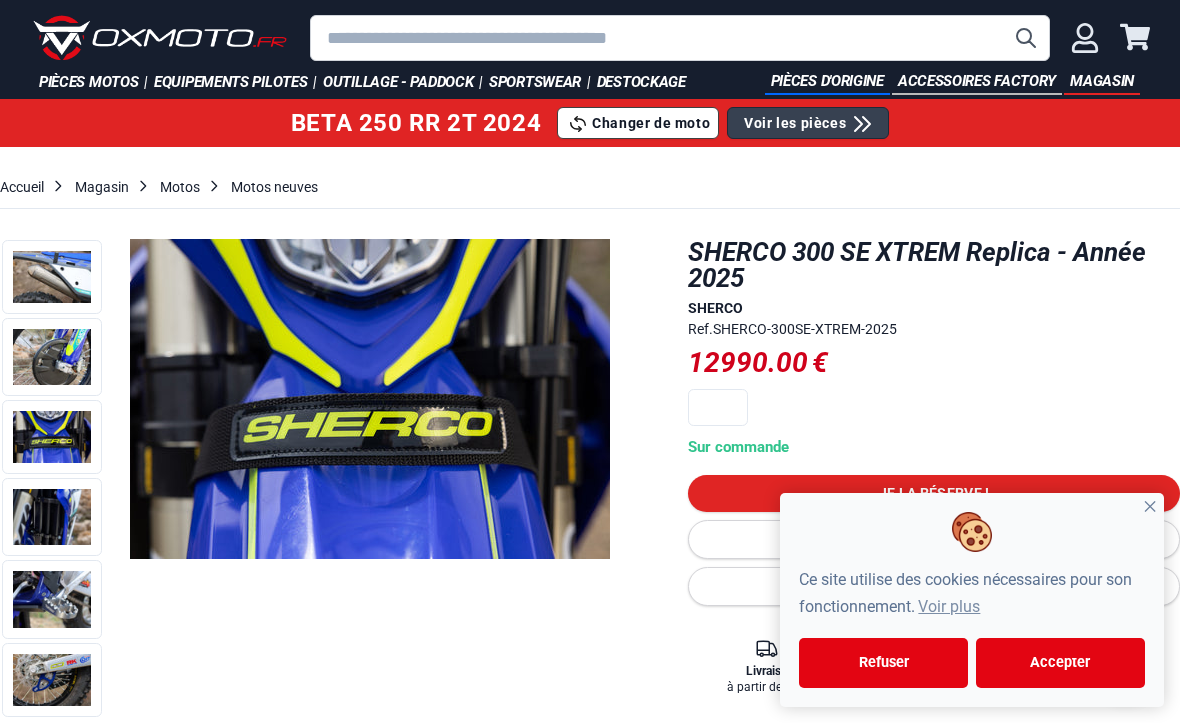 scroll, scrollTop: 236, scrollLeft: 0, axis: vertical 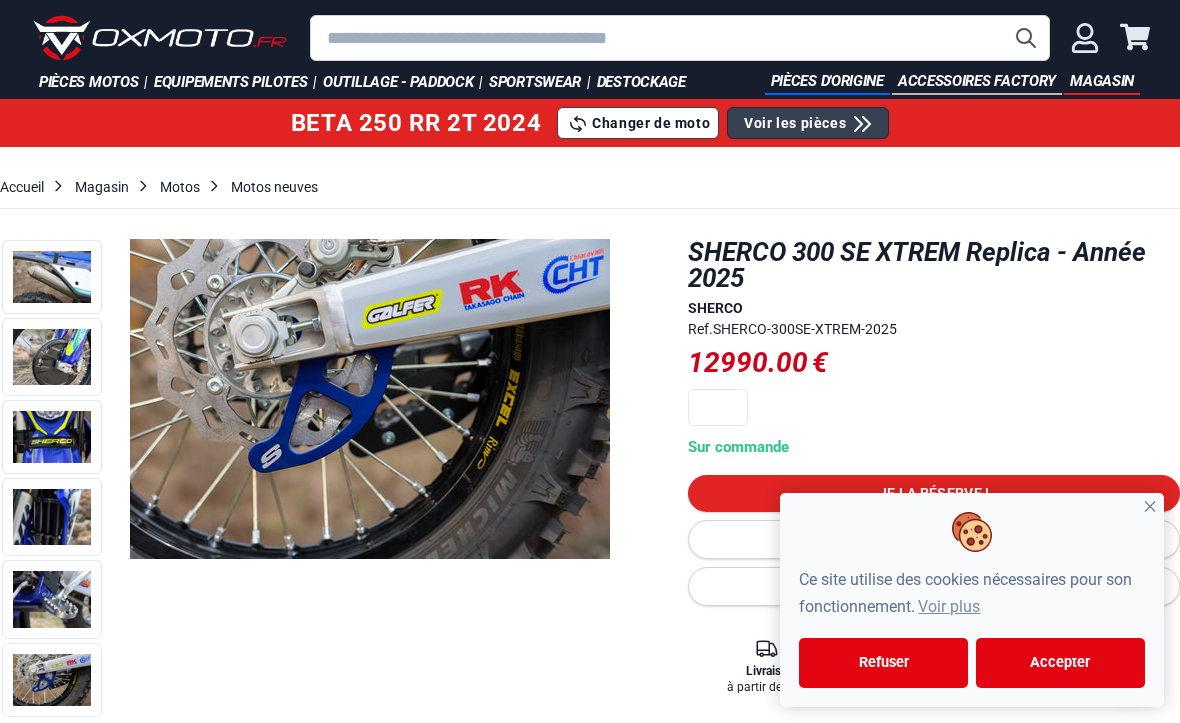 click at bounding box center [52, 680] 